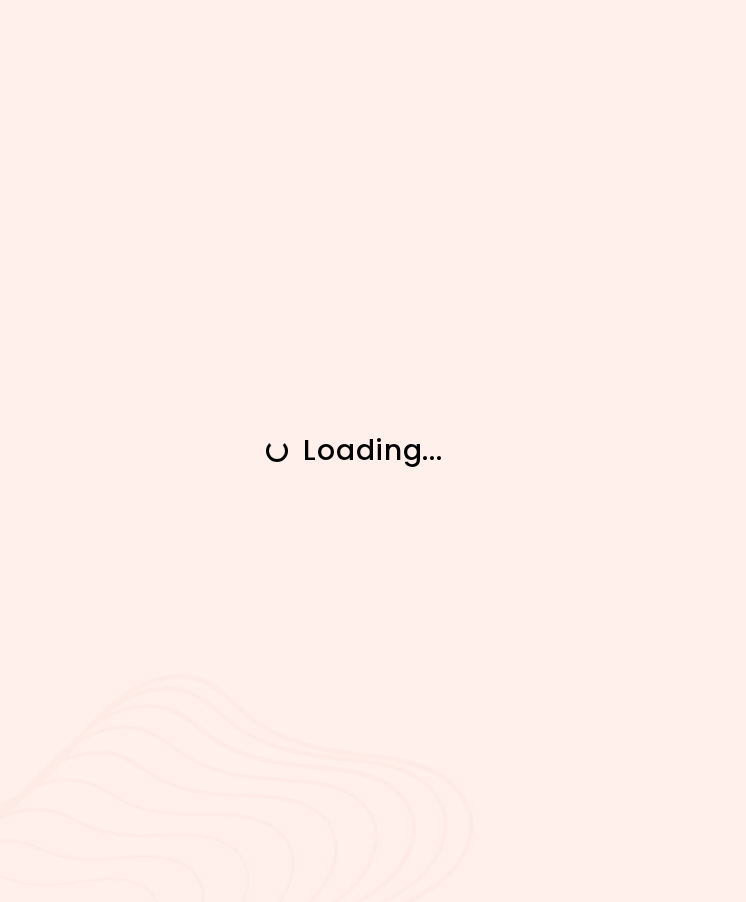 scroll, scrollTop: 0, scrollLeft: 0, axis: both 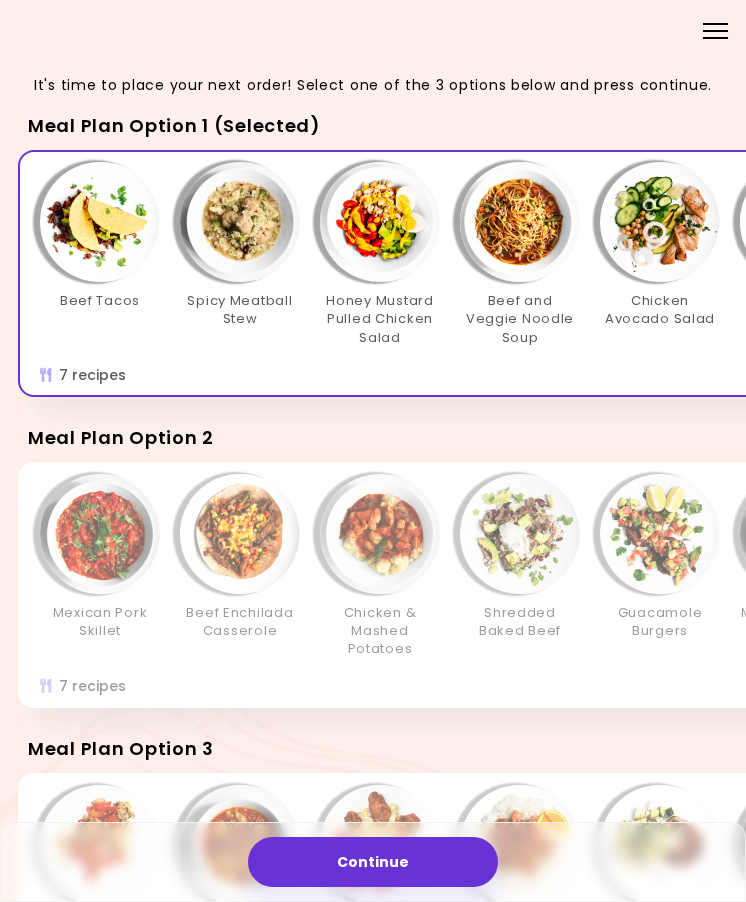 click on "Menu" at bounding box center (715, 29) 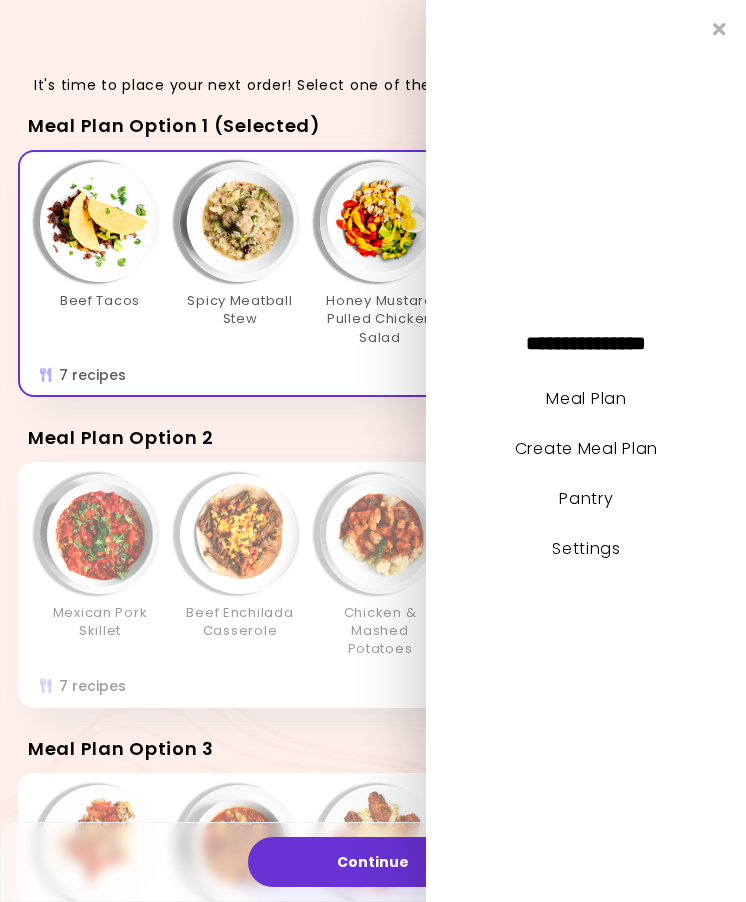 click on "Settings" at bounding box center (586, 548) 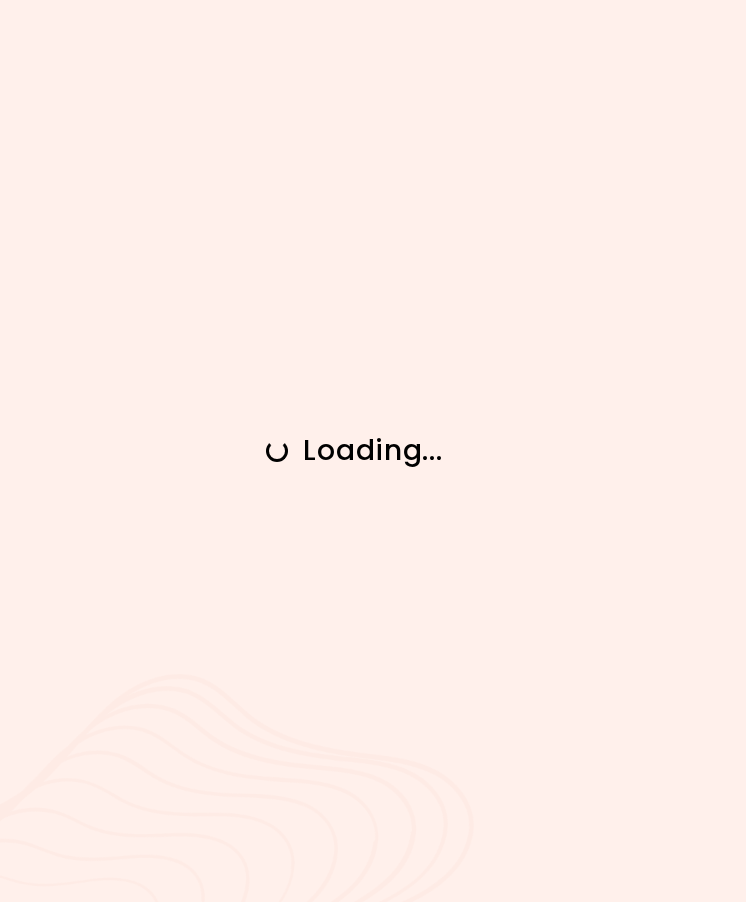 scroll, scrollTop: 0, scrollLeft: 0, axis: both 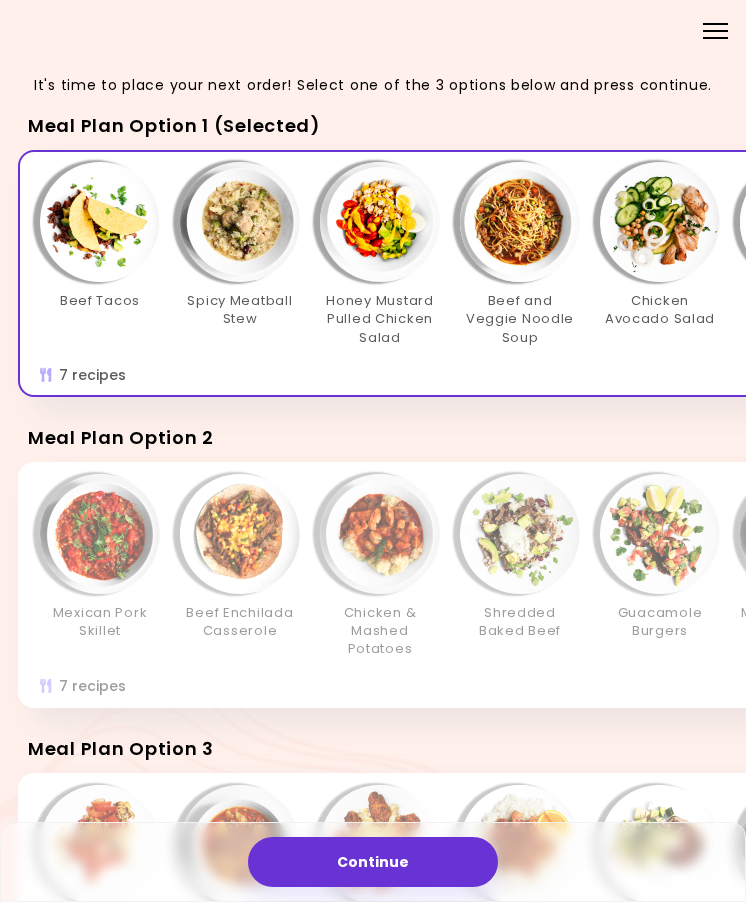 click on "Menu" at bounding box center [715, 29] 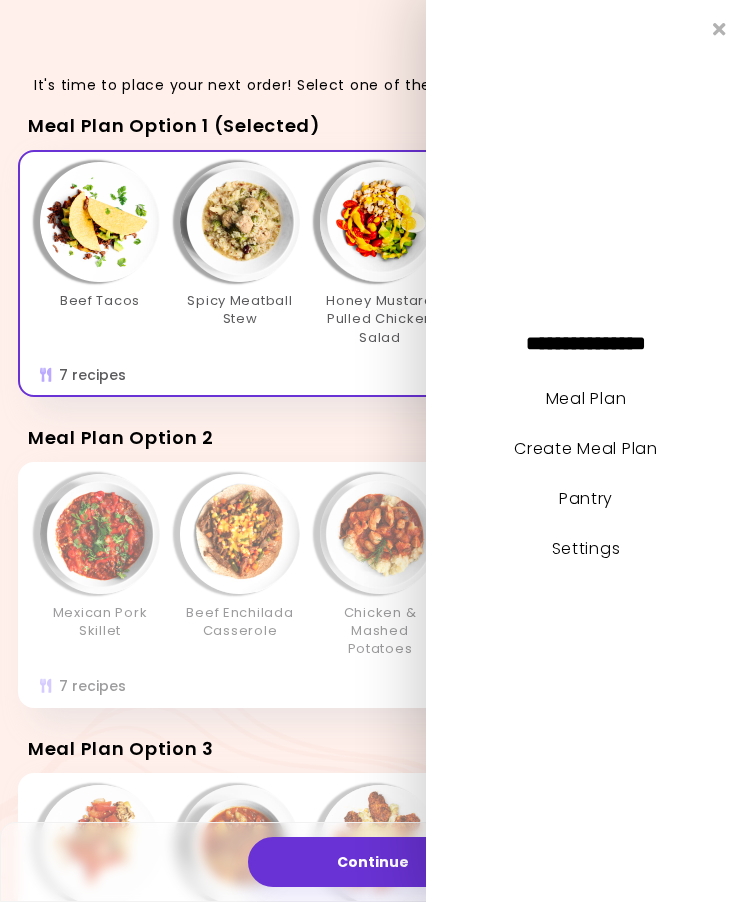 click on "Create Meal Plan" at bounding box center [586, 448] 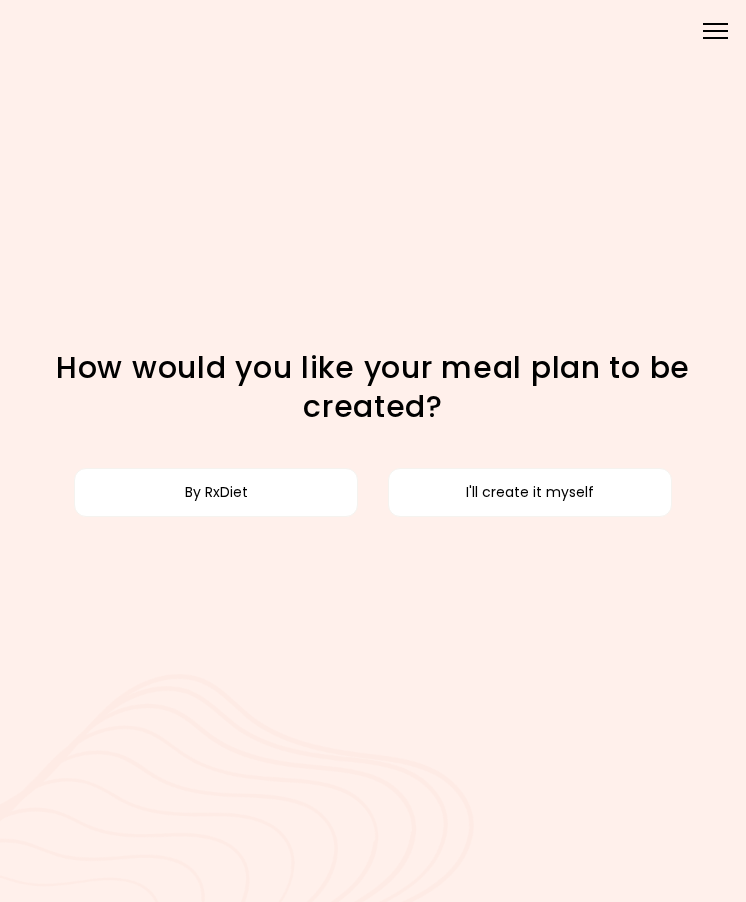 click on "I'll create it myself" at bounding box center [530, 492] 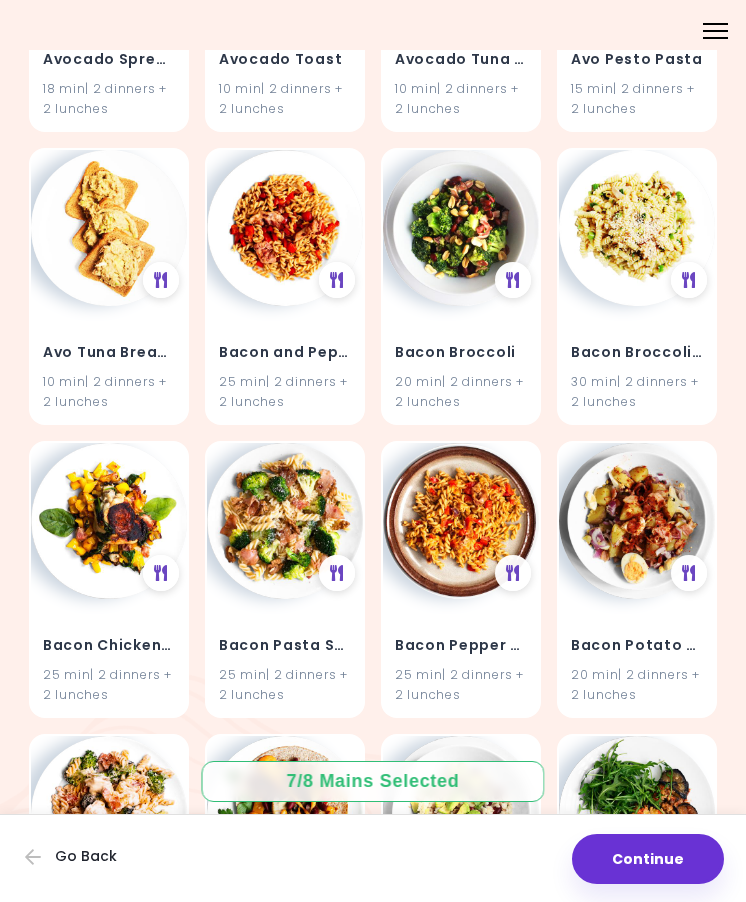 scroll, scrollTop: 2162, scrollLeft: 0, axis: vertical 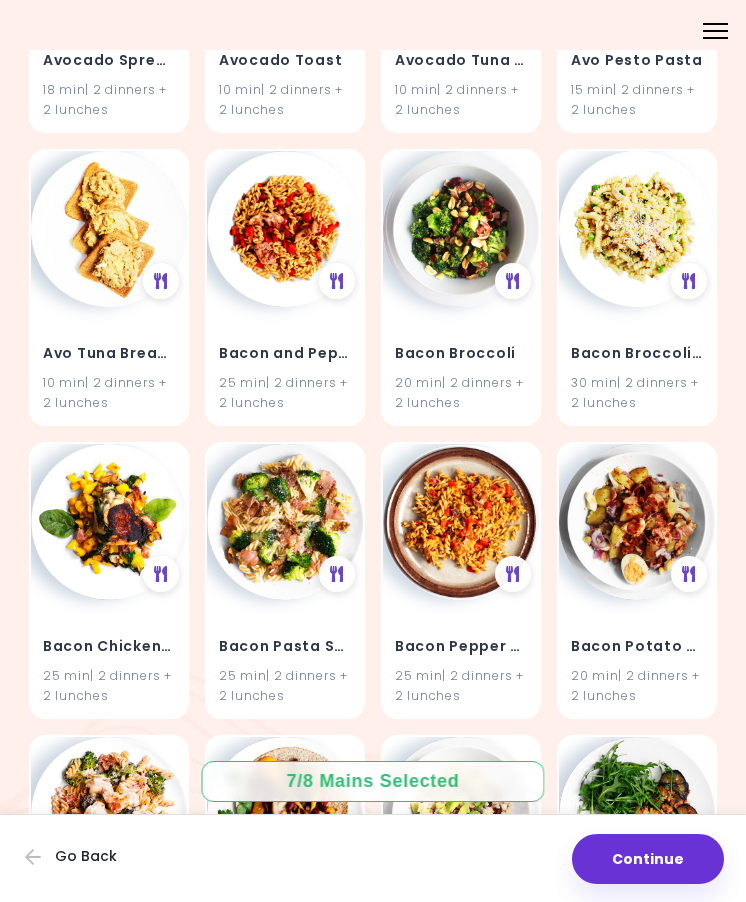 click at bounding box center (461, 229) 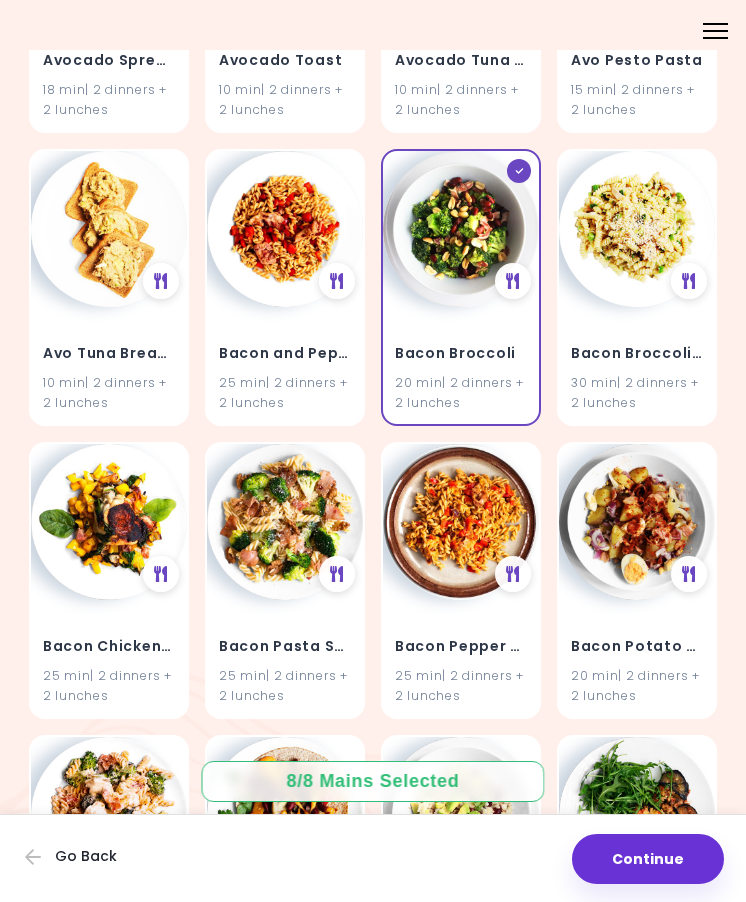 click on "Bacon Broccoli" at bounding box center [461, 354] 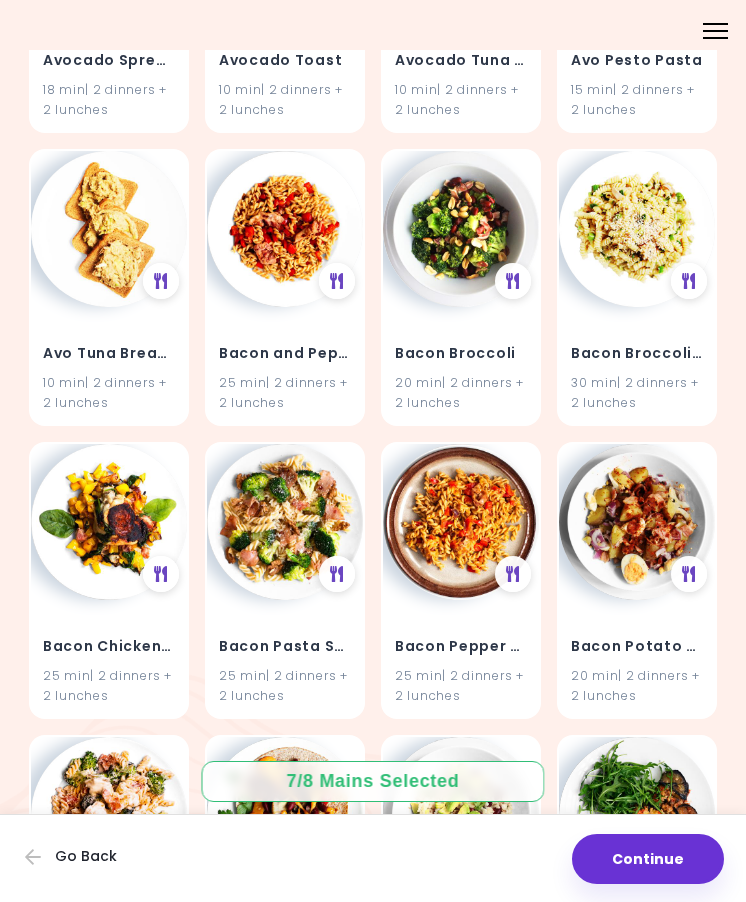click on "Bacon Broccoli" at bounding box center (461, 354) 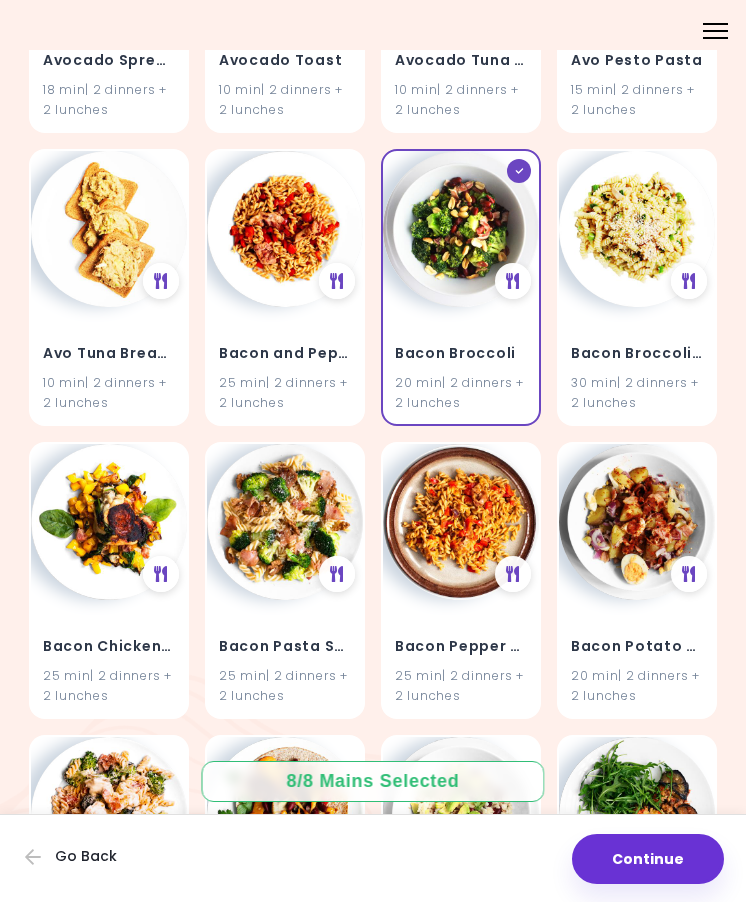 click on "Bacon Broccoli" at bounding box center [461, 354] 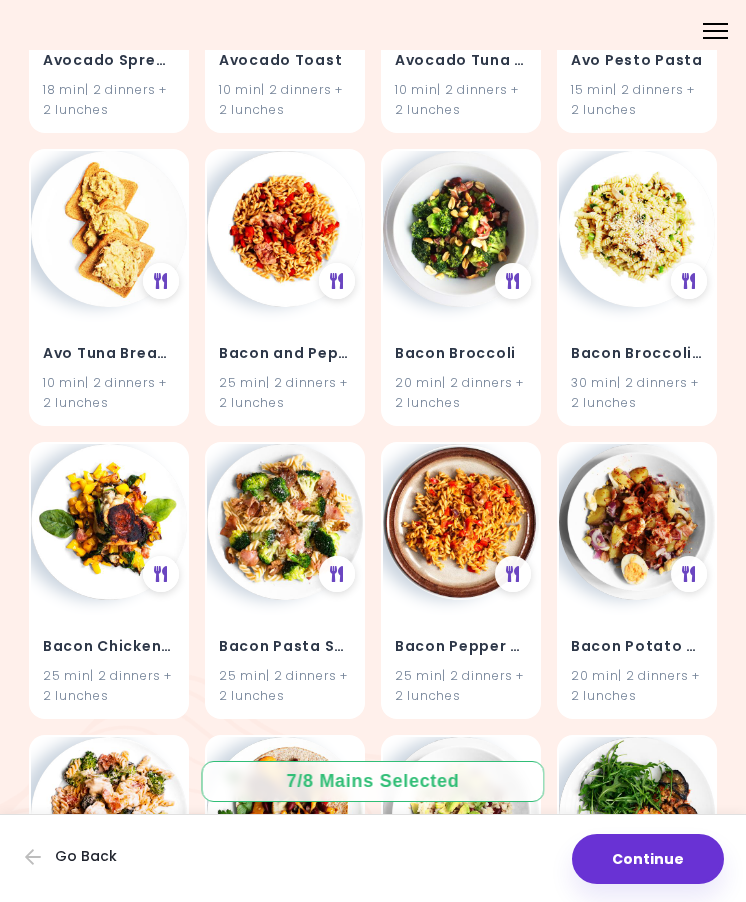 click at bounding box center (461, 229) 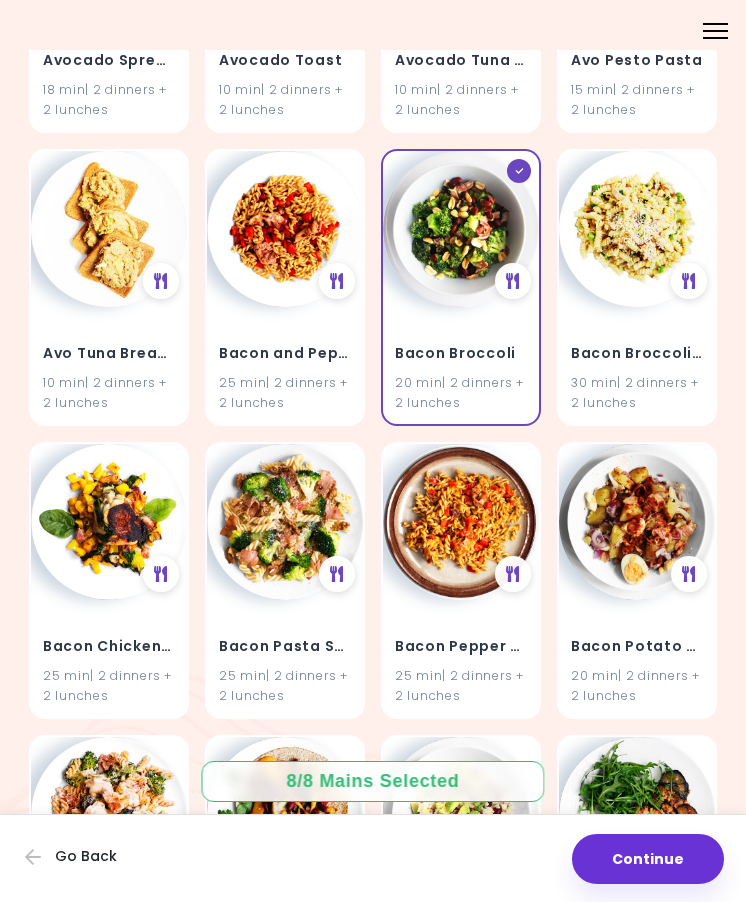 click at bounding box center (513, 281) 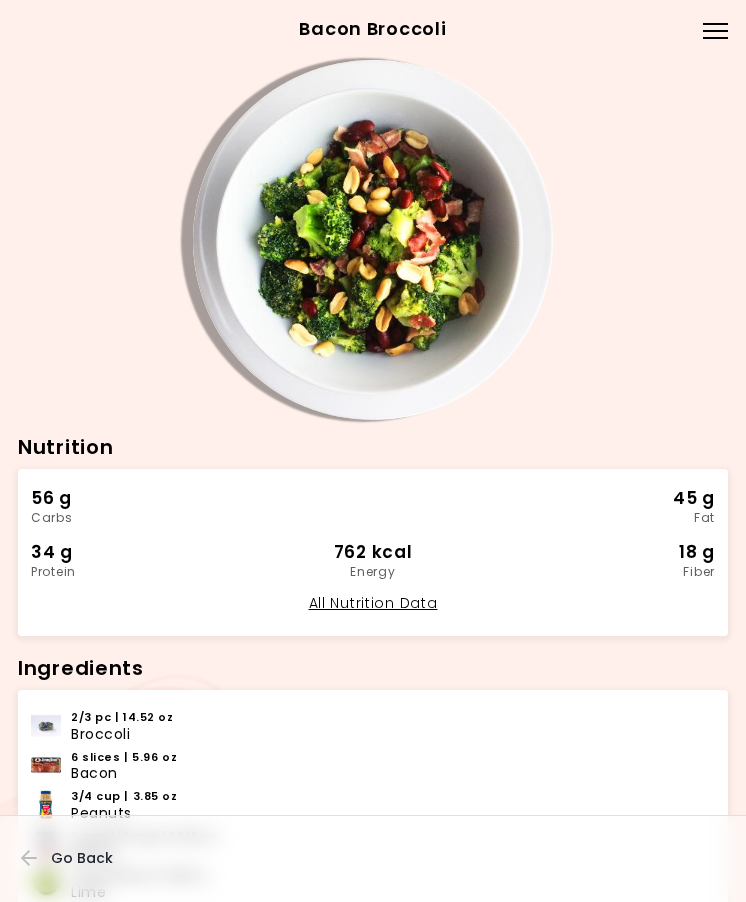 scroll, scrollTop: 0, scrollLeft: 0, axis: both 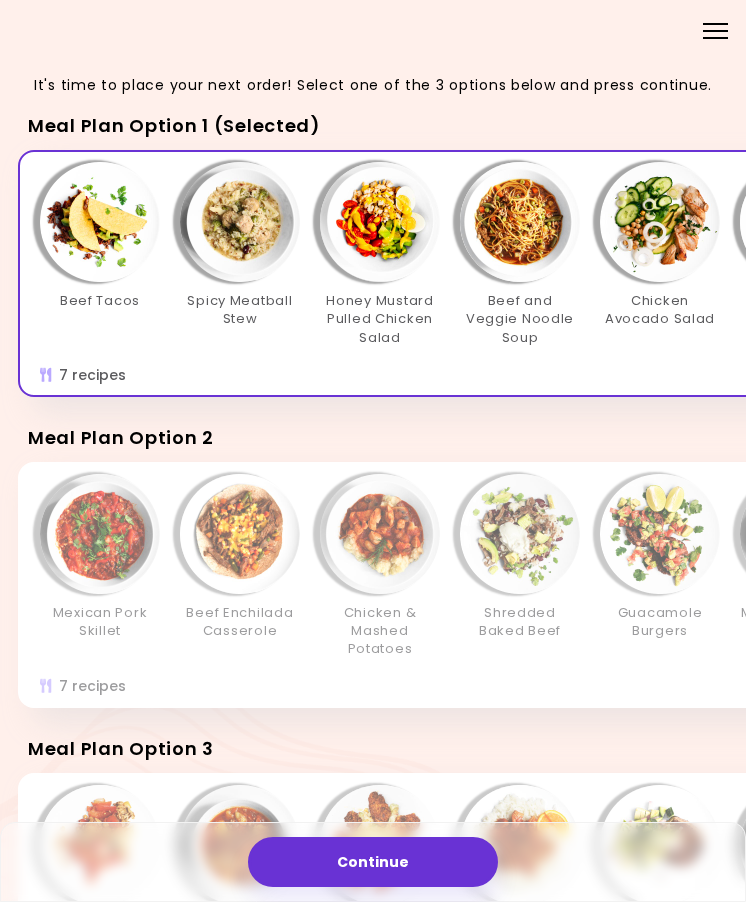 click on "Menu" at bounding box center [715, 29] 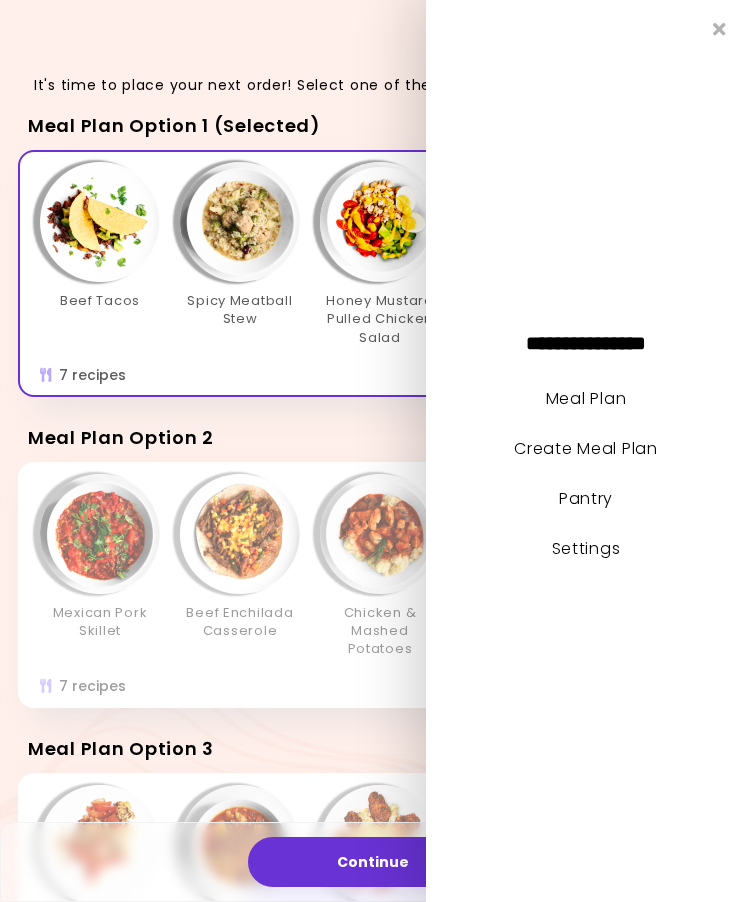 click on "Settings" at bounding box center (586, 548) 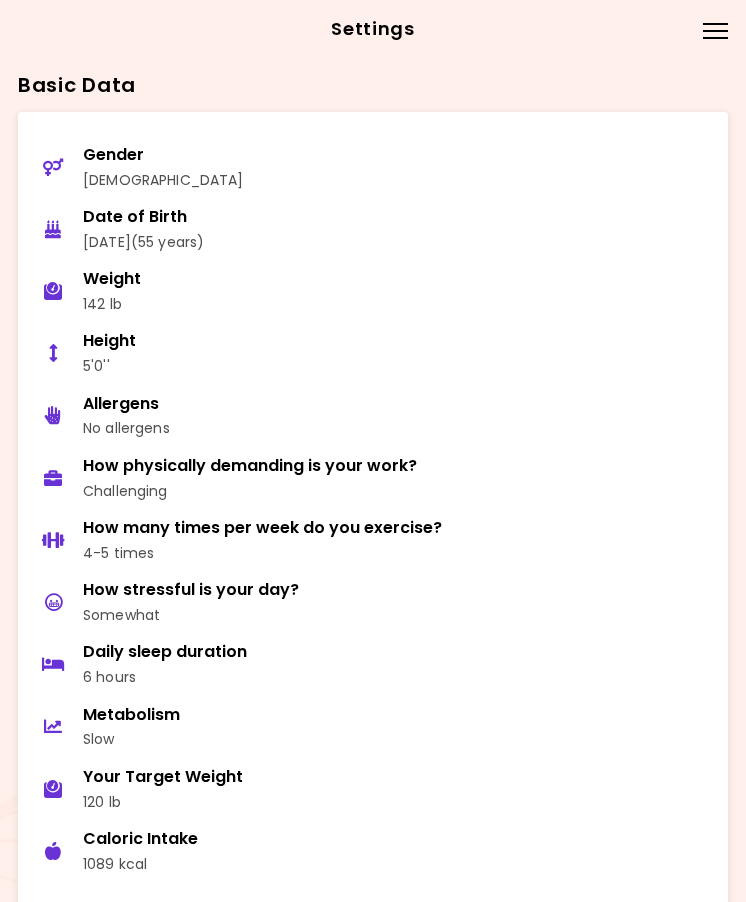 click on "Menu" at bounding box center [715, 29] 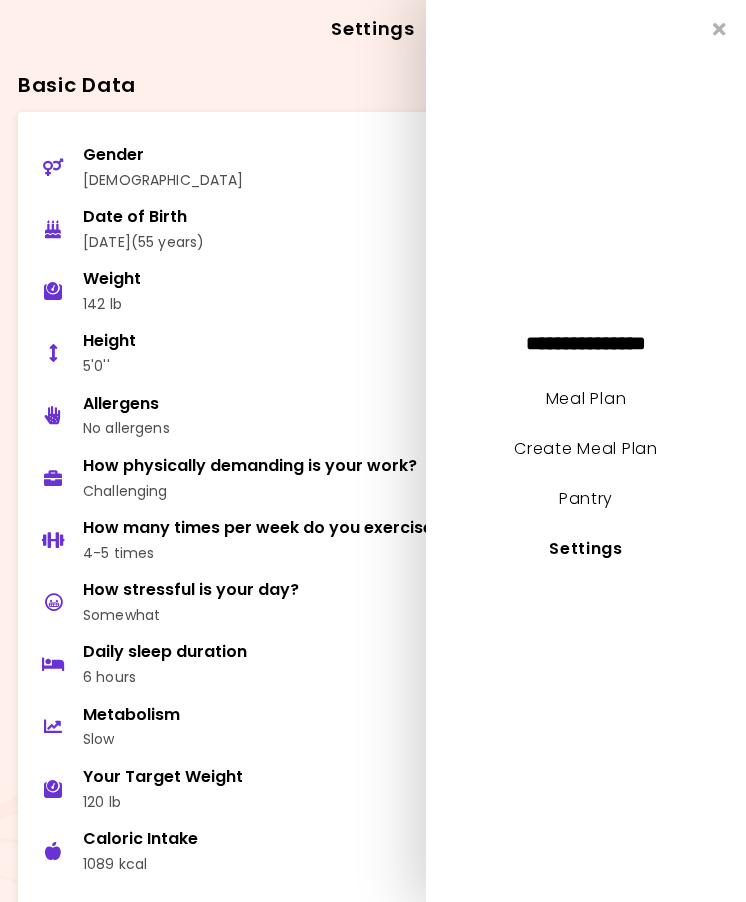 click on "Create Meal Plan" at bounding box center (586, 448) 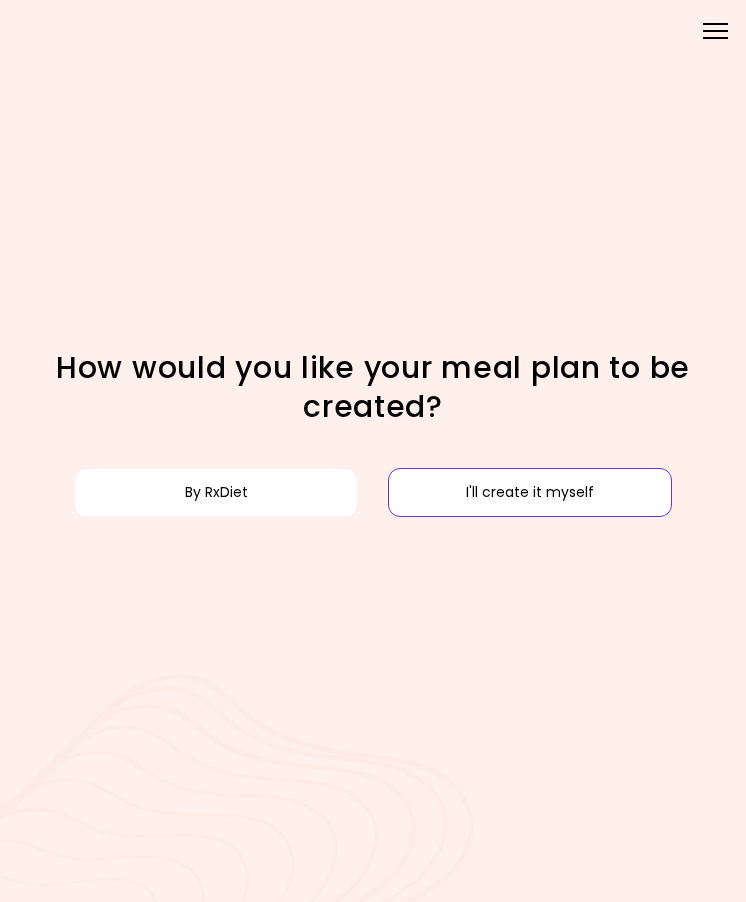 click on "I'll create it myself" at bounding box center (530, 492) 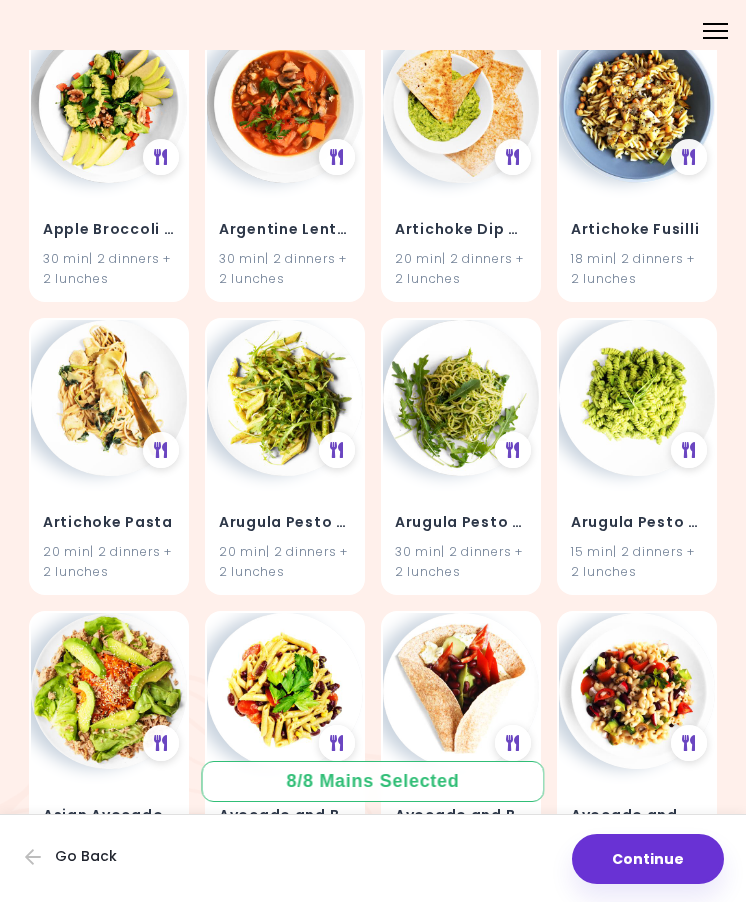 scroll, scrollTop: 282, scrollLeft: 0, axis: vertical 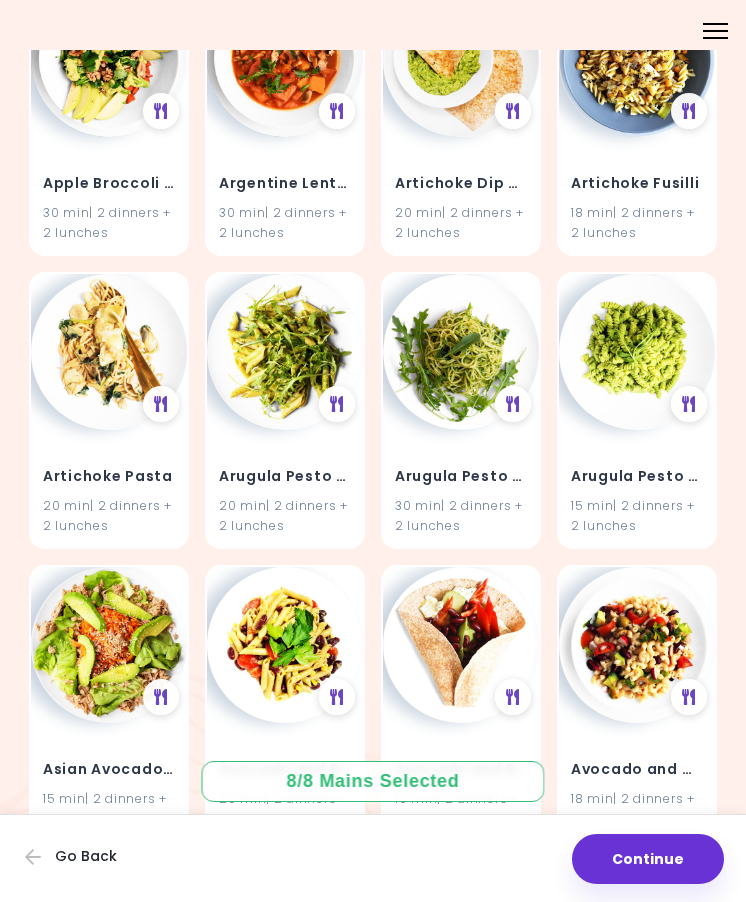 click on "8 / 8   Mains Selected" at bounding box center [373, 781] 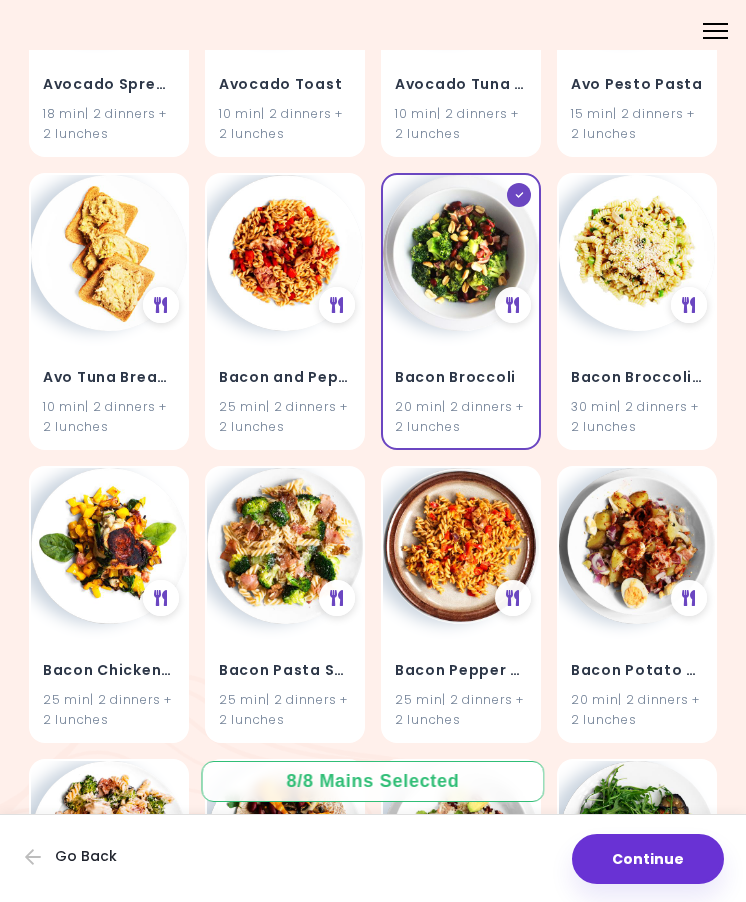 scroll, scrollTop: 2141, scrollLeft: 0, axis: vertical 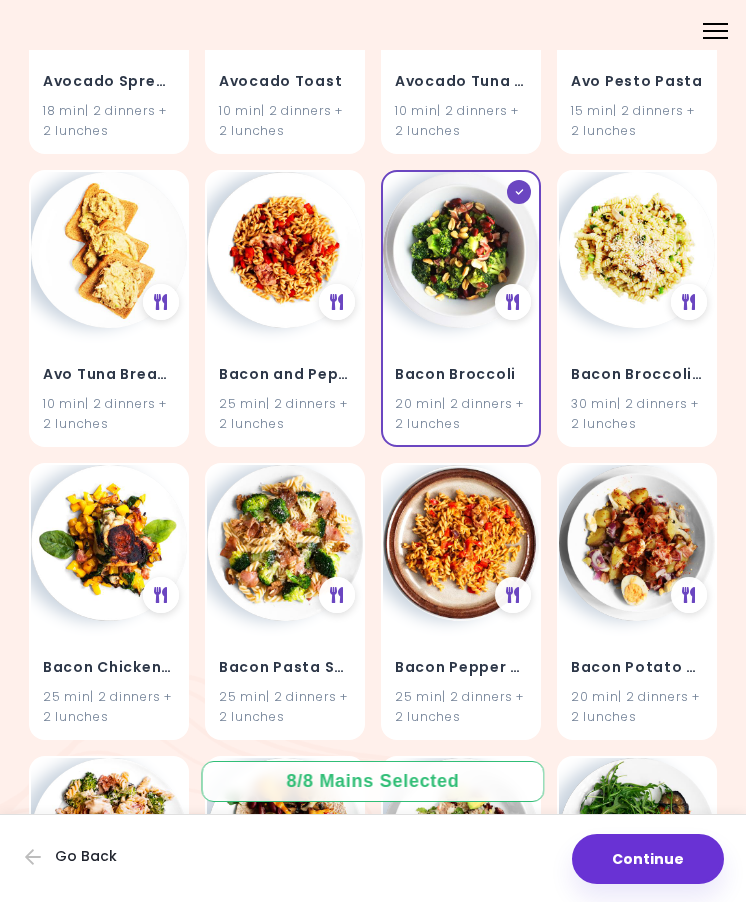 click at bounding box center [519, 192] 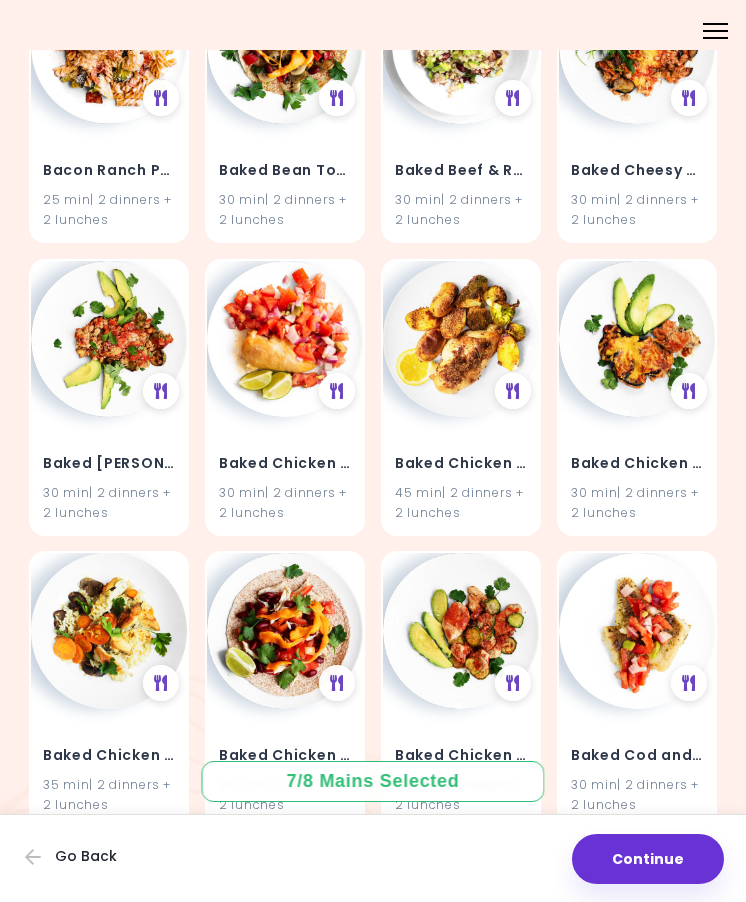 scroll, scrollTop: 2933, scrollLeft: 0, axis: vertical 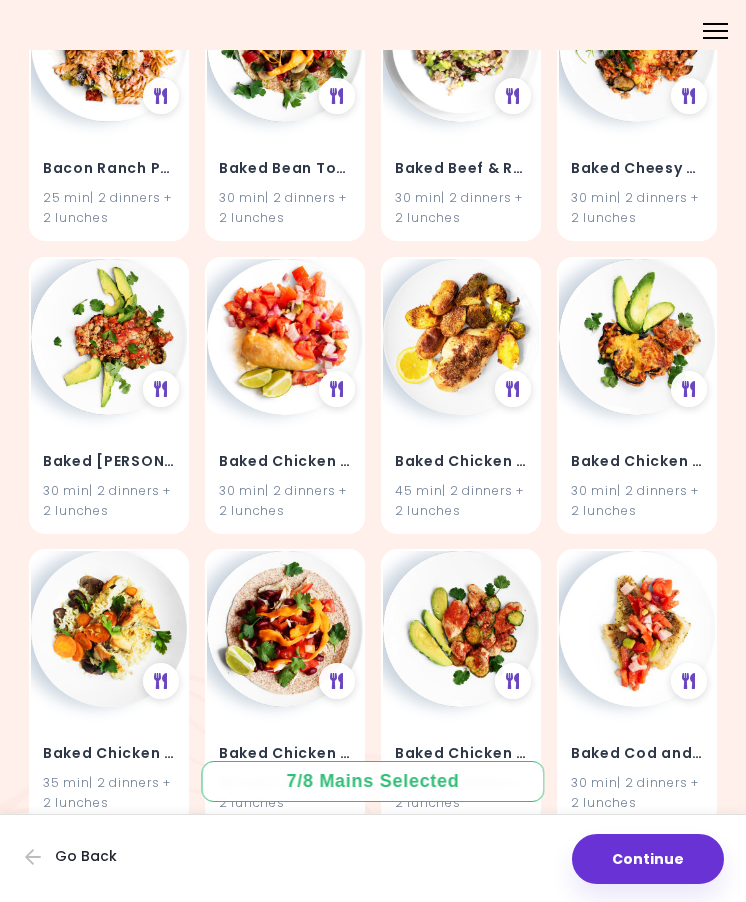 click at bounding box center (285, 337) 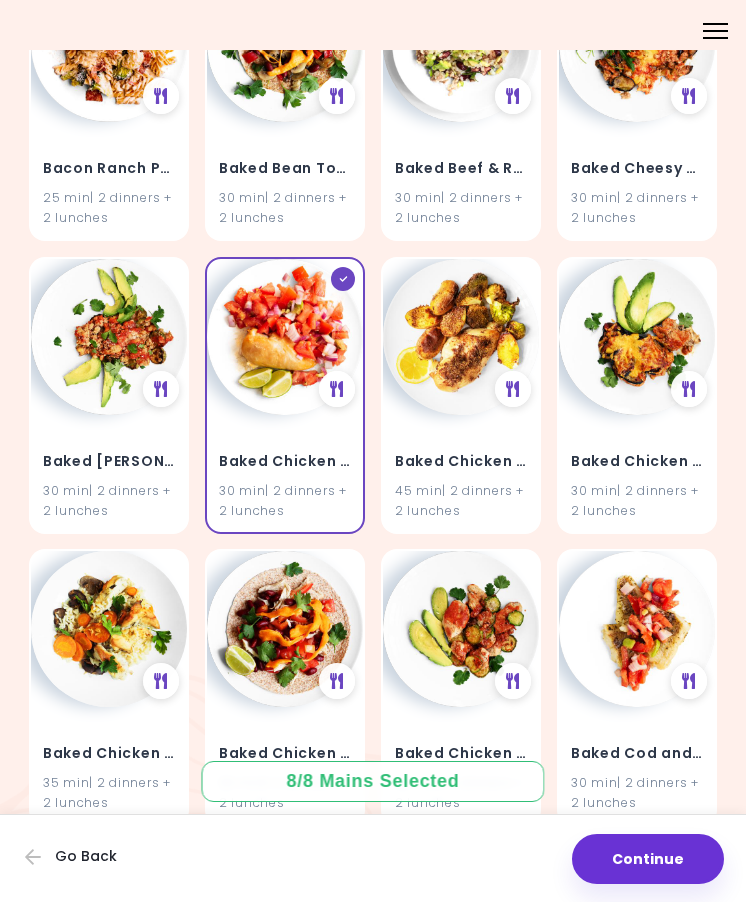 click at bounding box center [337, 389] 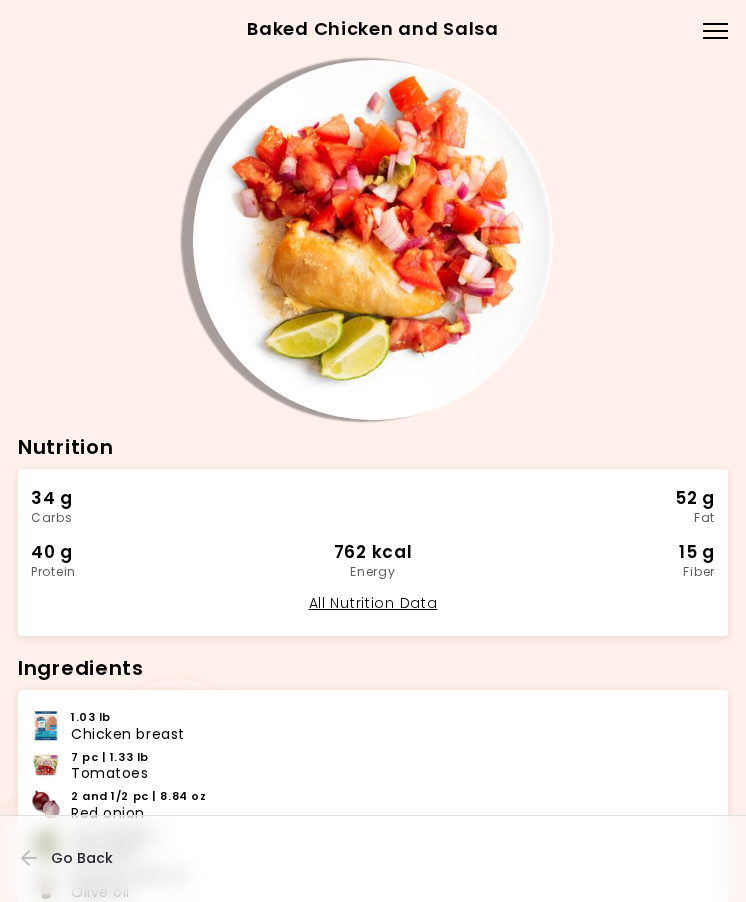 scroll, scrollTop: 0, scrollLeft: 0, axis: both 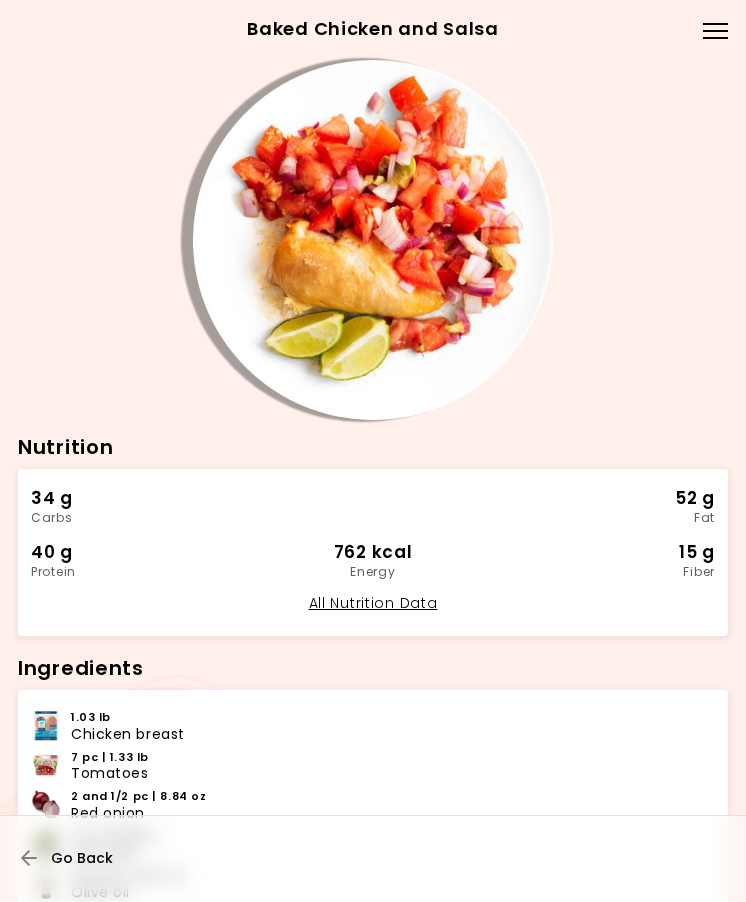 click 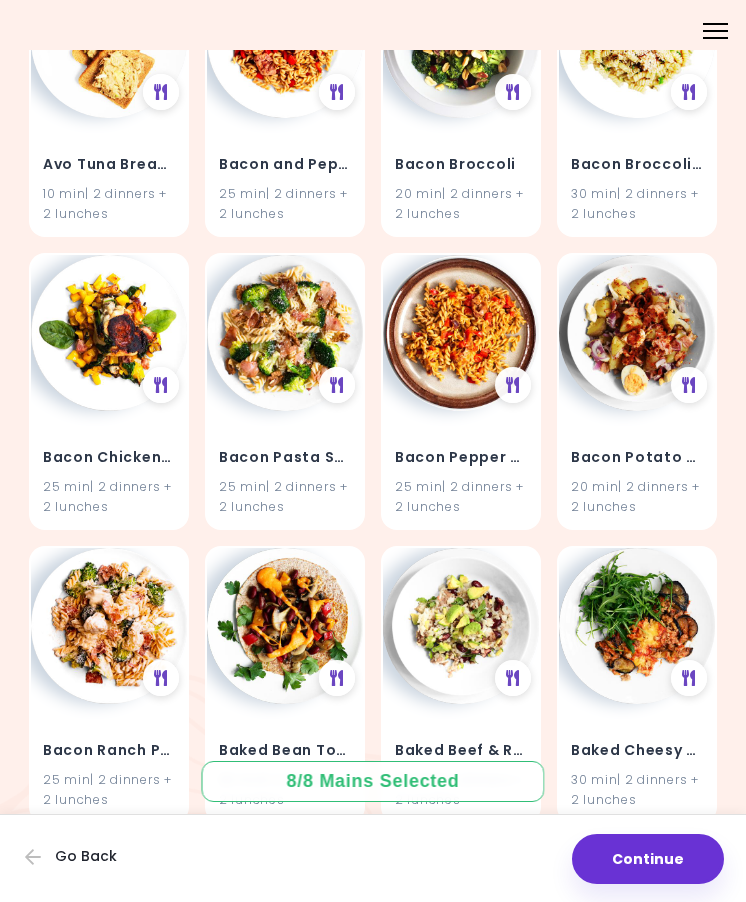 scroll, scrollTop: 2349, scrollLeft: 0, axis: vertical 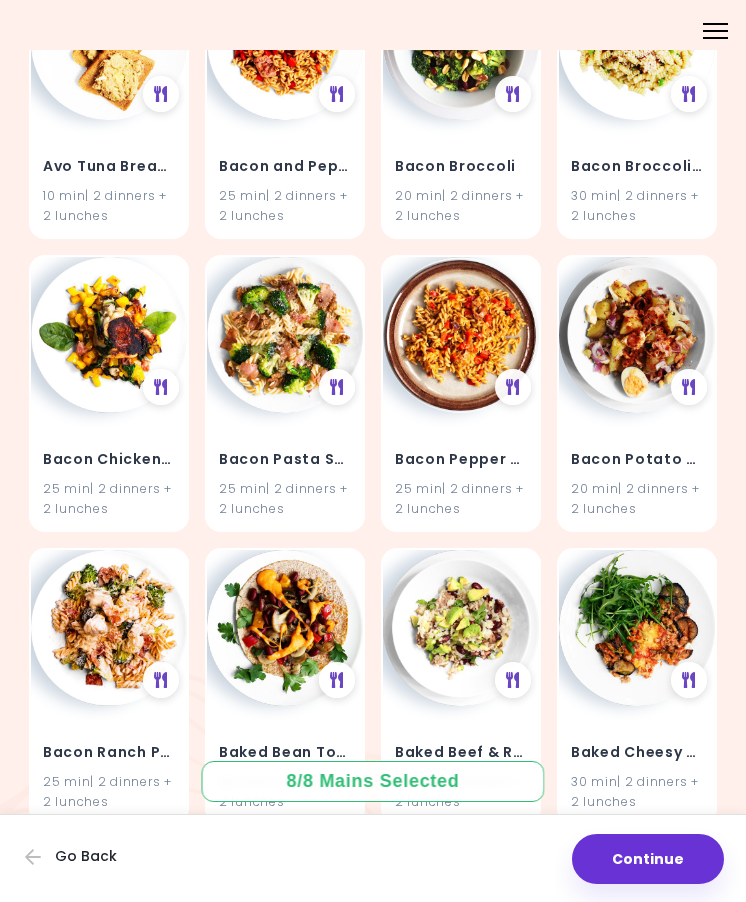 click on "Bacon Potato Salad" at bounding box center [637, 459] 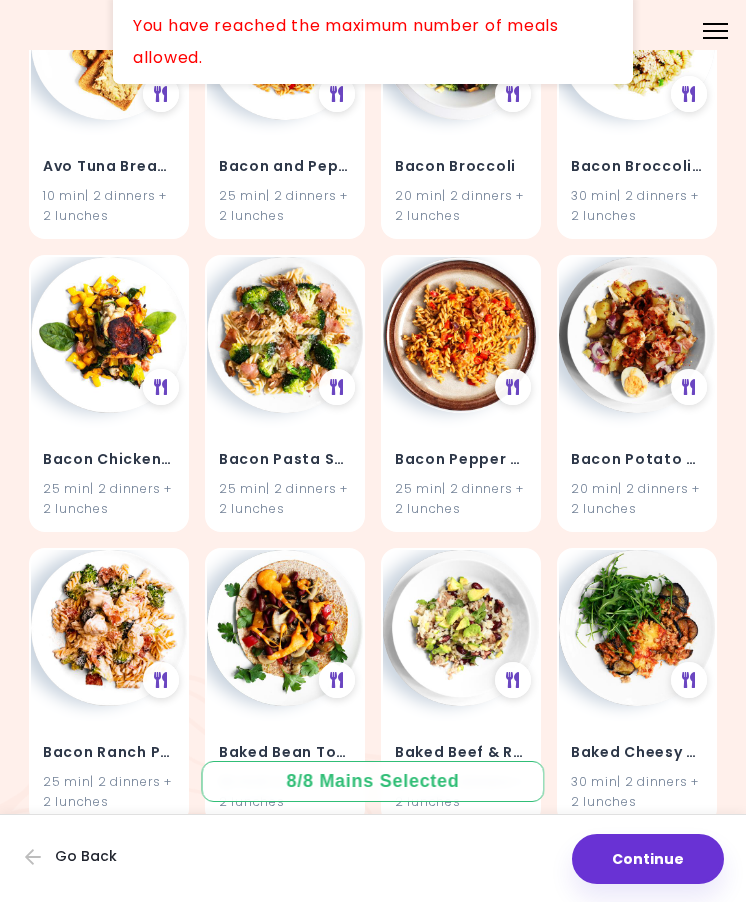 click at bounding box center (637, 335) 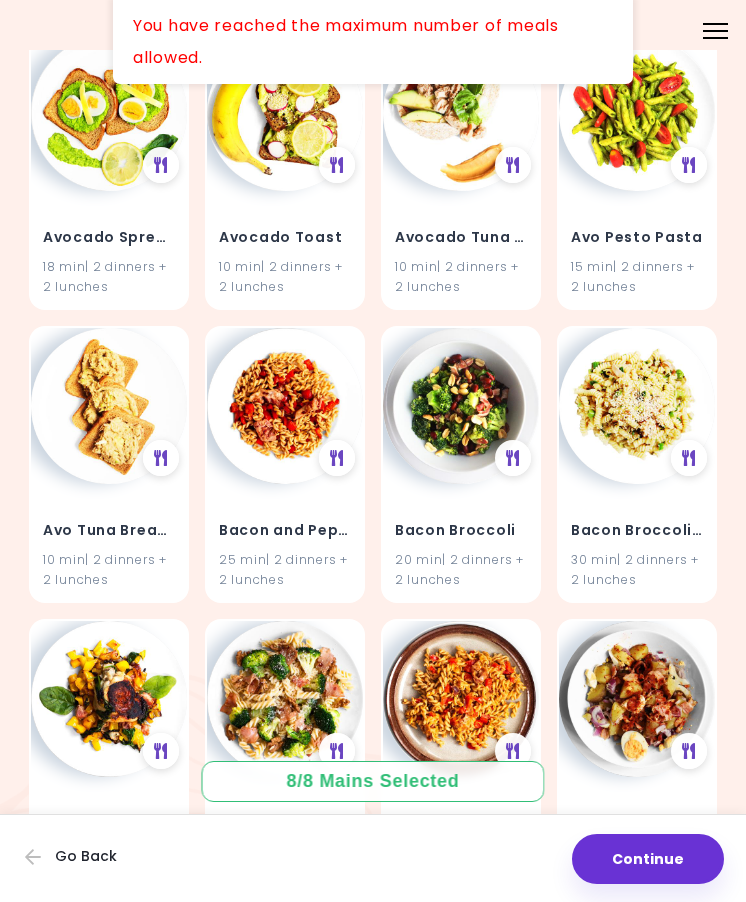 click at bounding box center [637, 699] 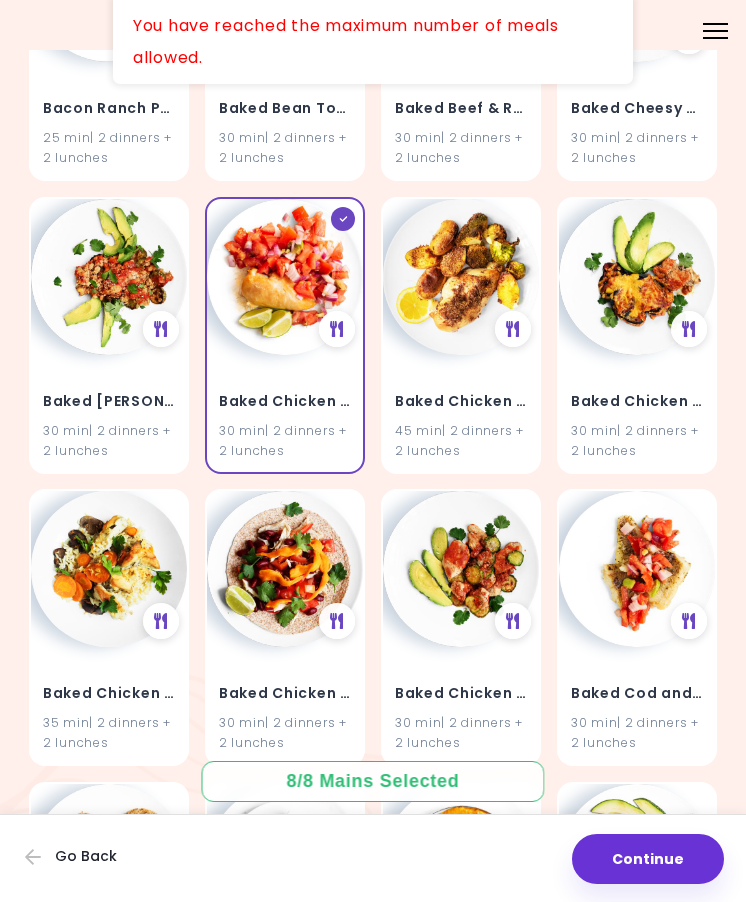 scroll, scrollTop: 2992, scrollLeft: 0, axis: vertical 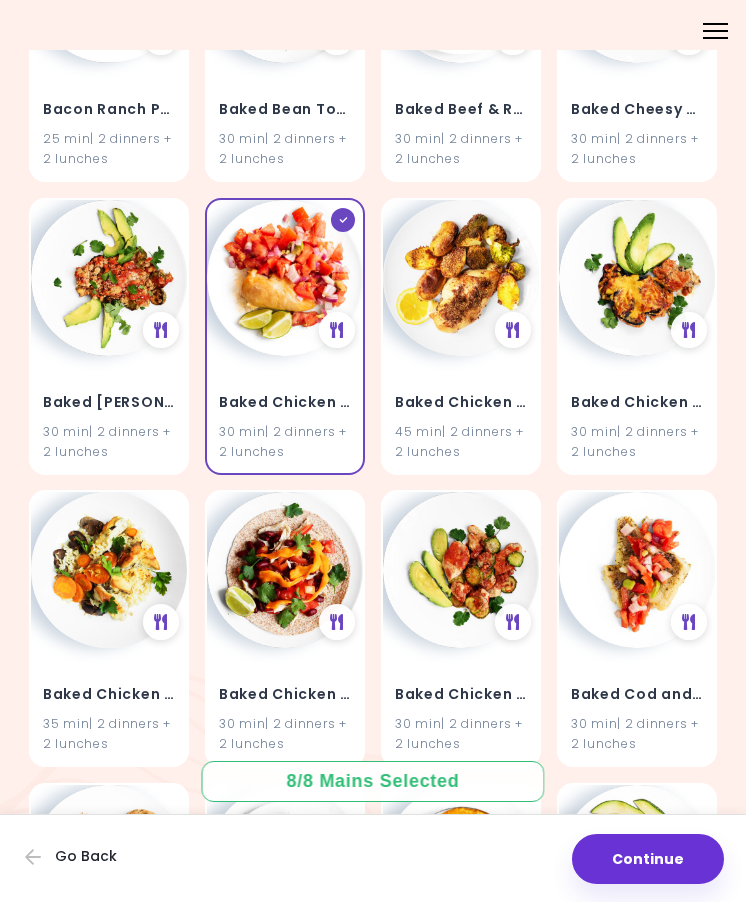 click at bounding box center (285, 278) 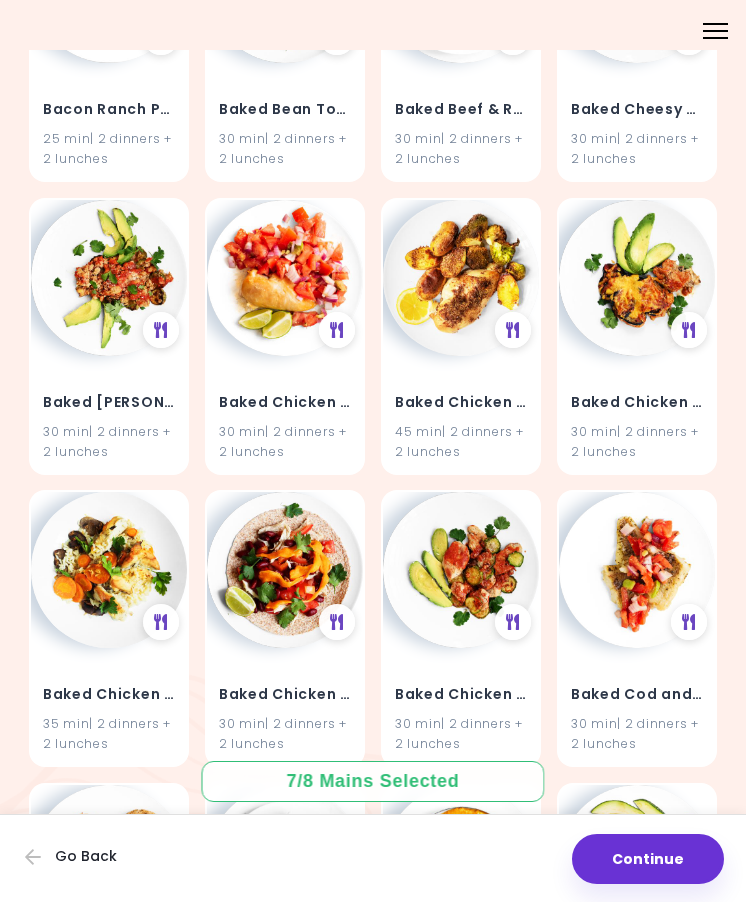 click on "Baked Chicken and Salsa 30   min  |   2 dinners +
2 lunches" at bounding box center (285, 336) 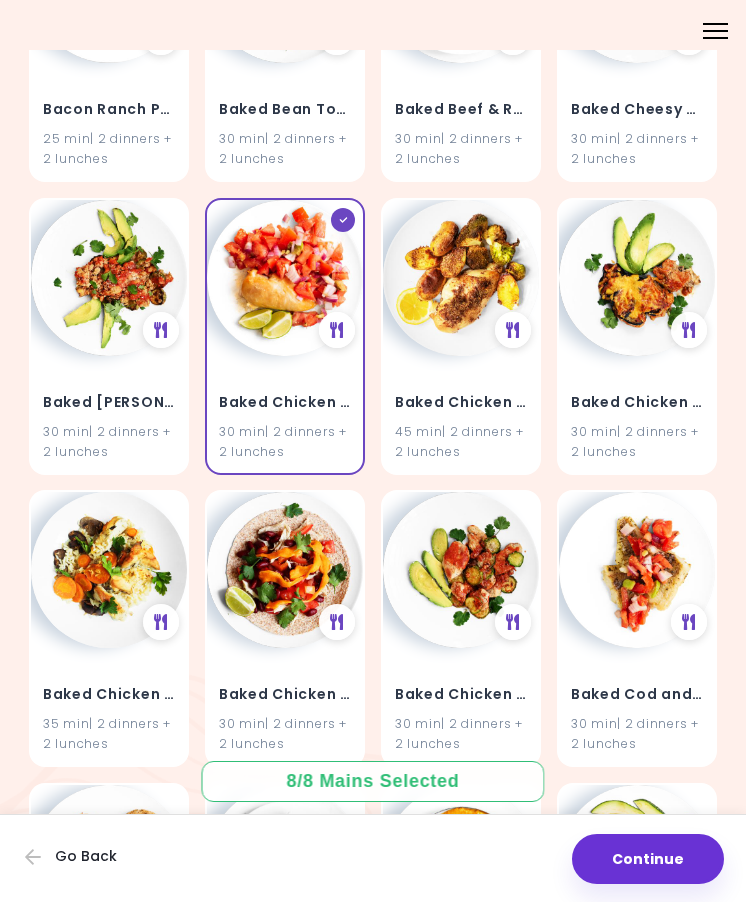 click at bounding box center (285, 278) 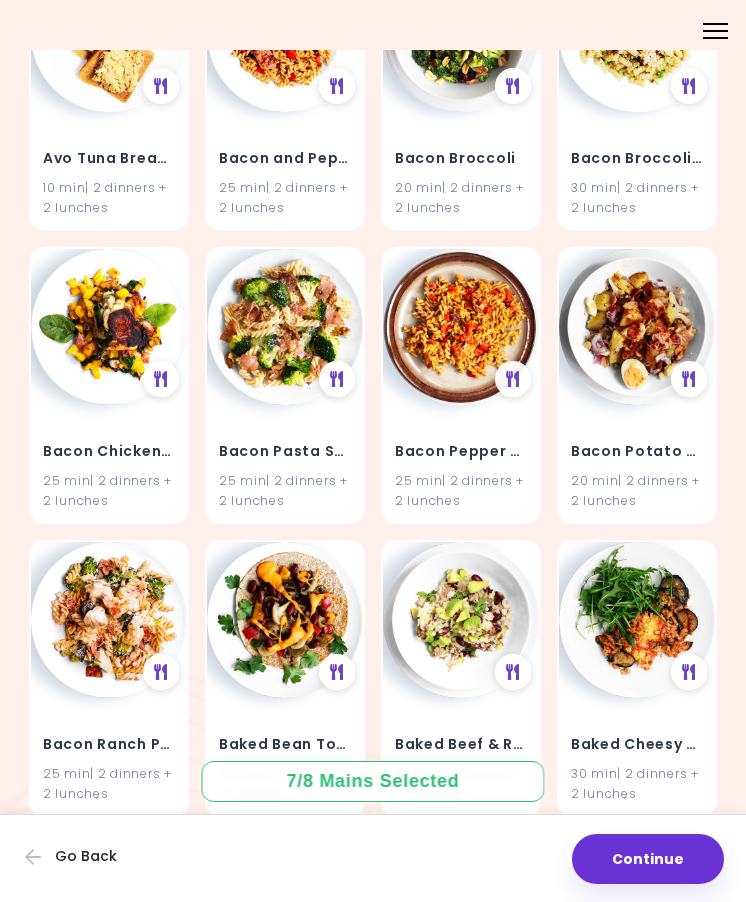 scroll, scrollTop: 2356, scrollLeft: 0, axis: vertical 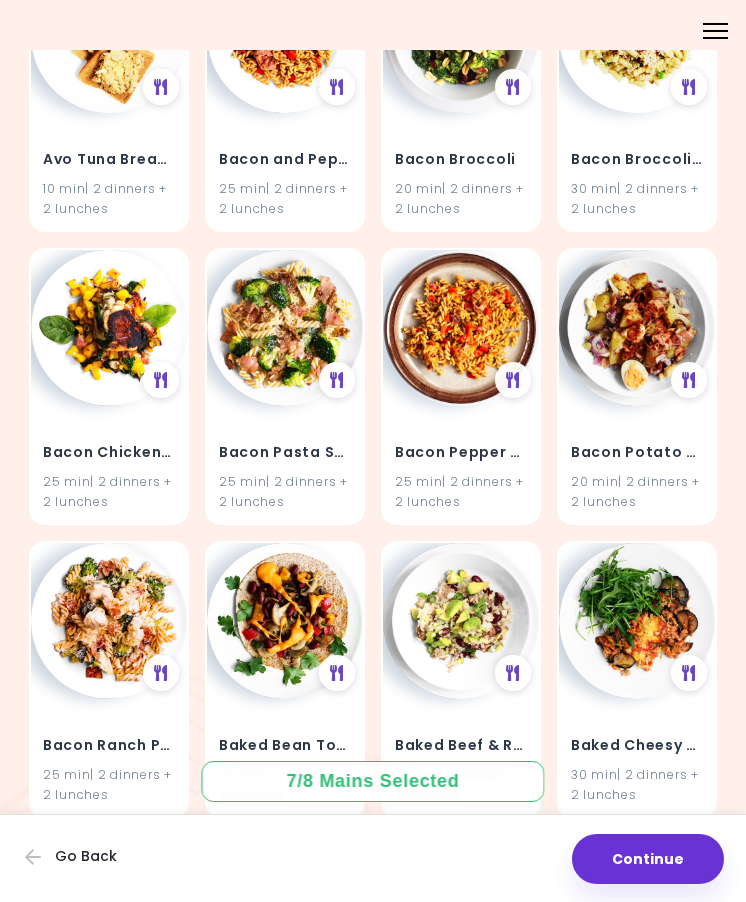 click at bounding box center [637, 328] 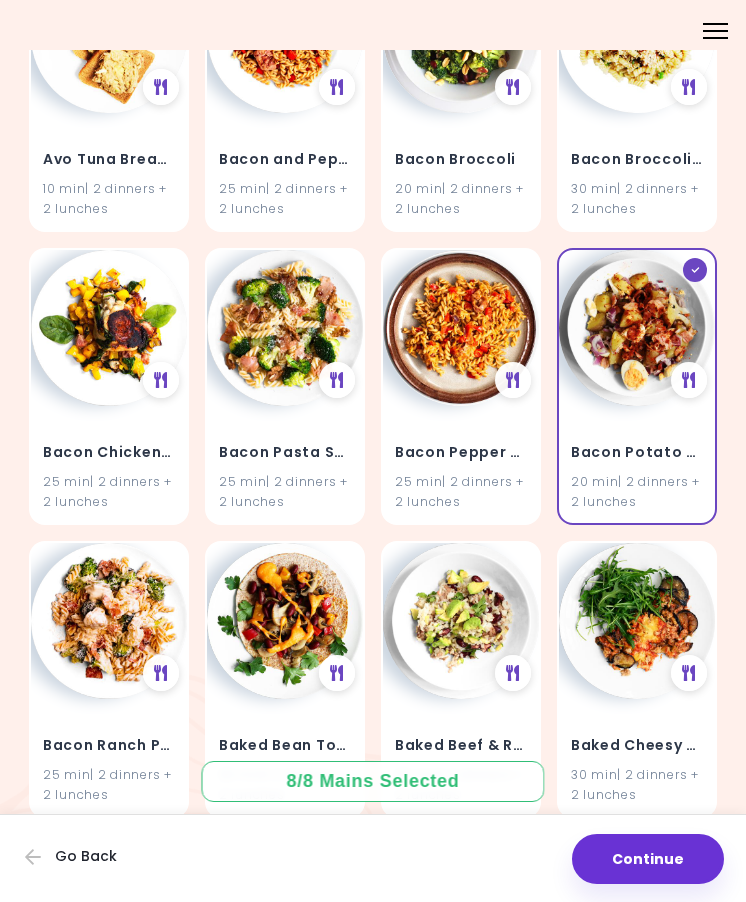 click at bounding box center [689, 380] 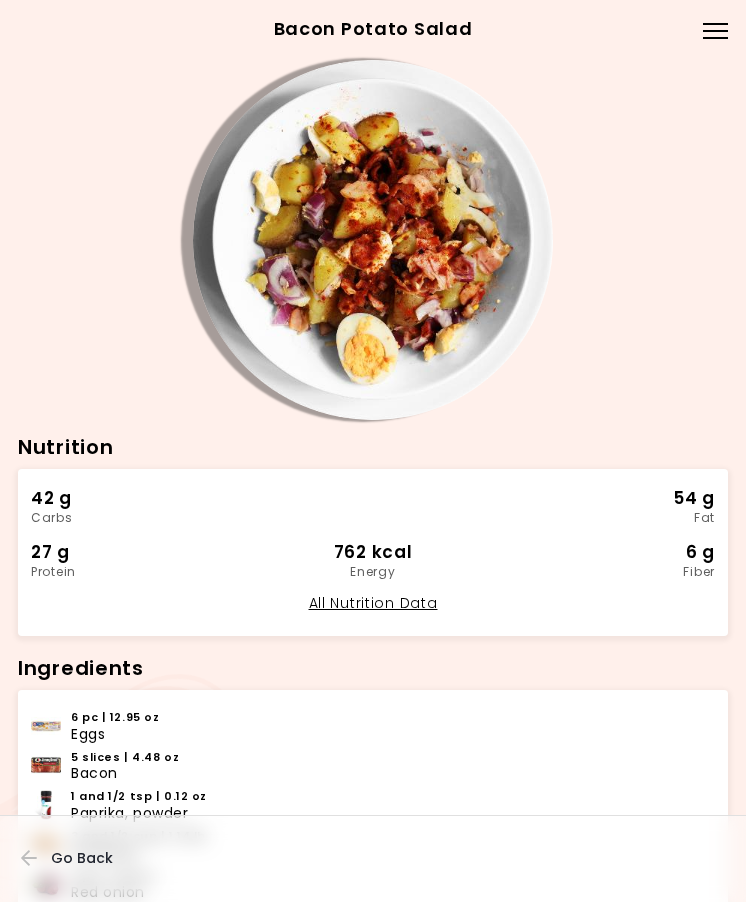 scroll, scrollTop: 0, scrollLeft: 0, axis: both 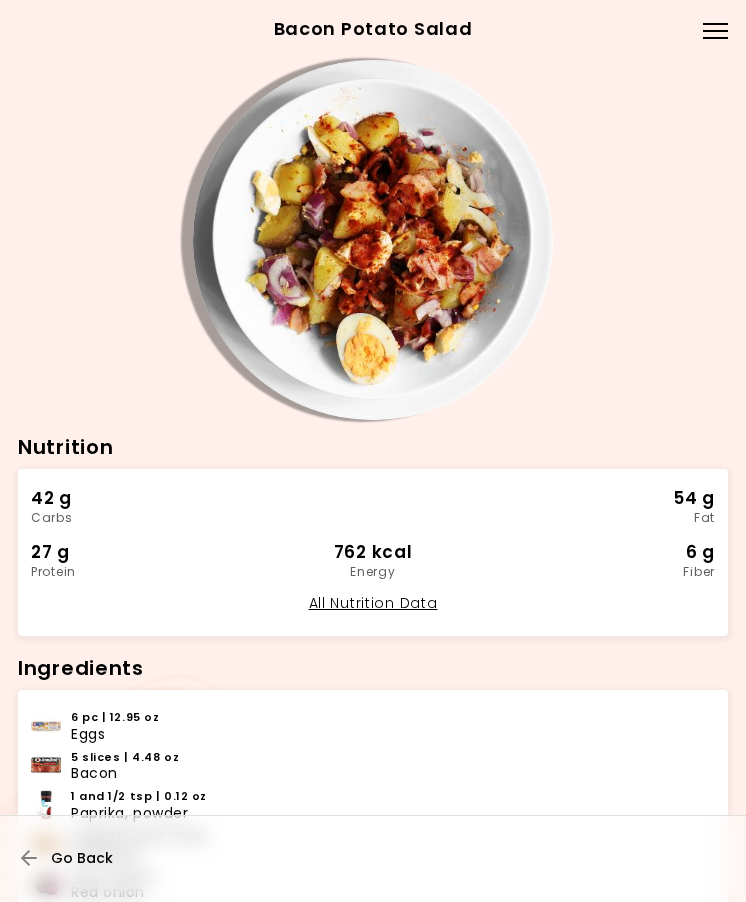 click 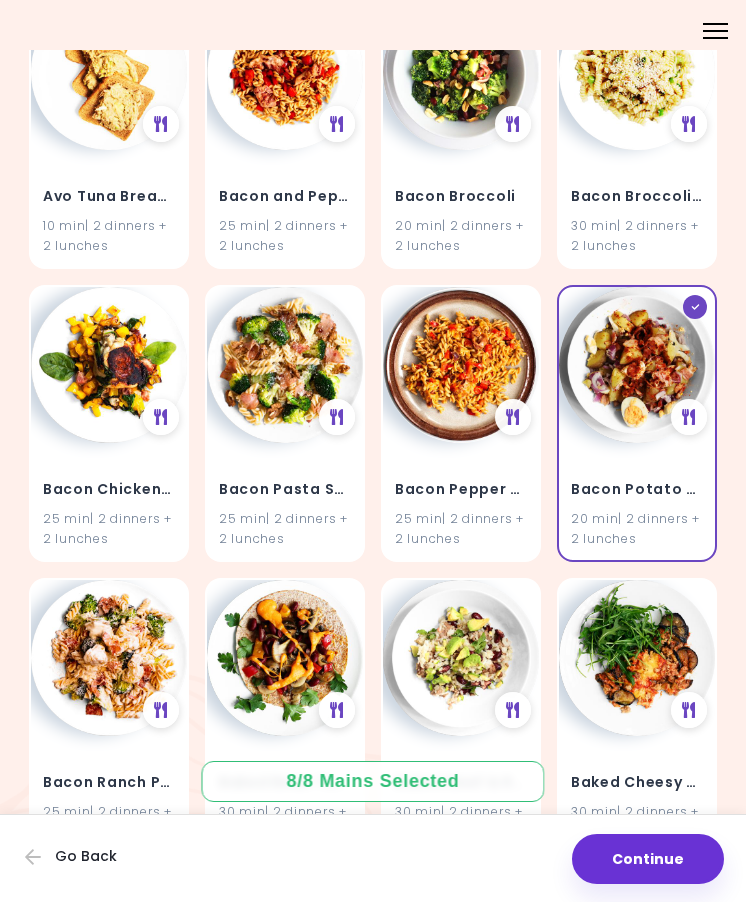 scroll, scrollTop: 2324, scrollLeft: 0, axis: vertical 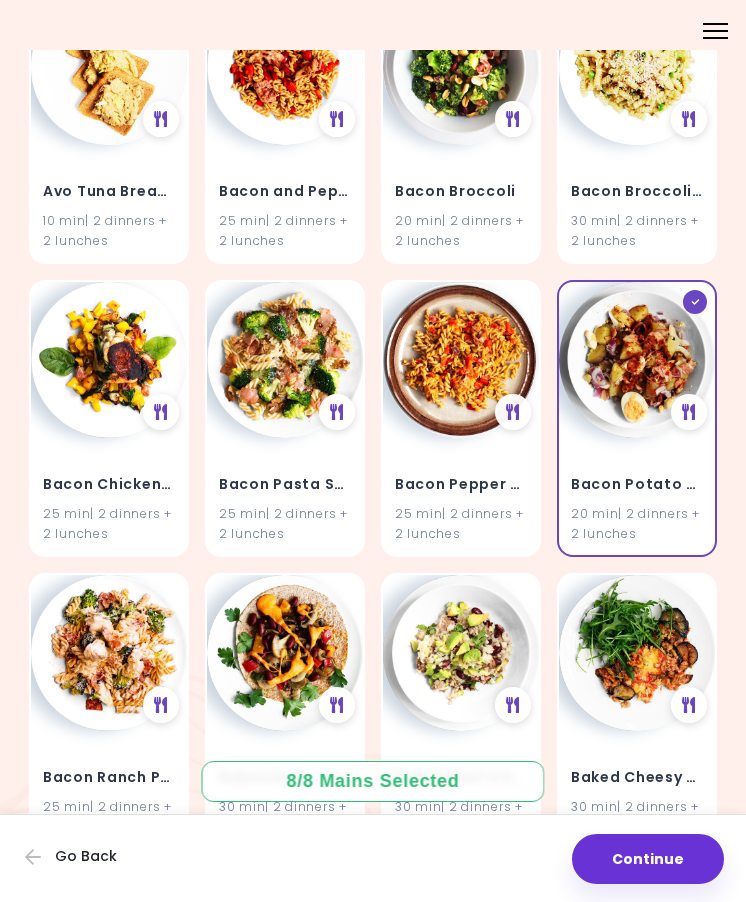 click 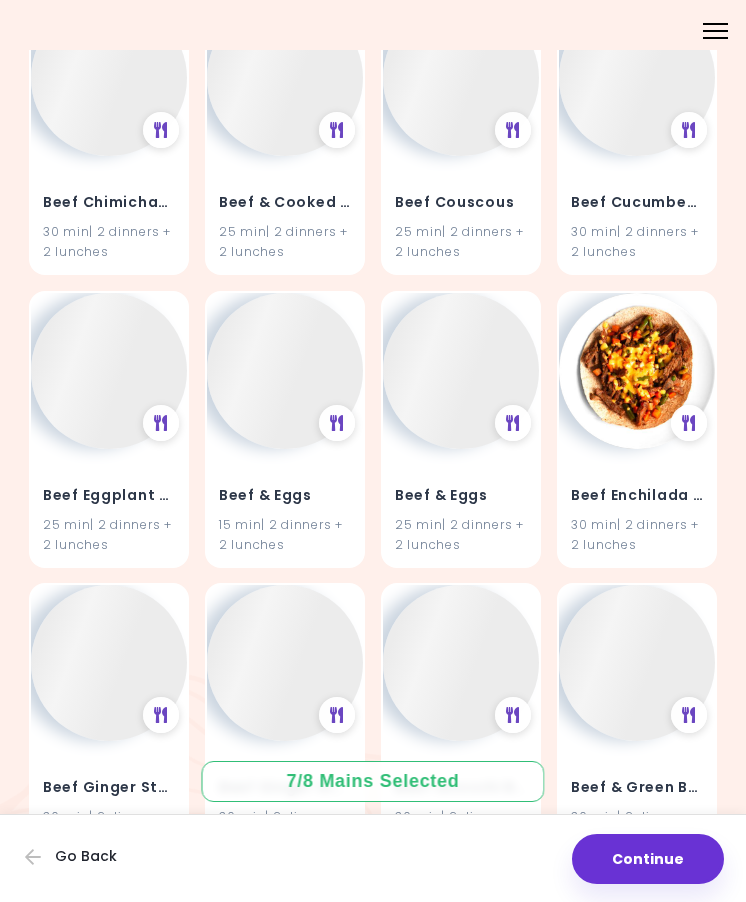 scroll, scrollTop: 9930, scrollLeft: 0, axis: vertical 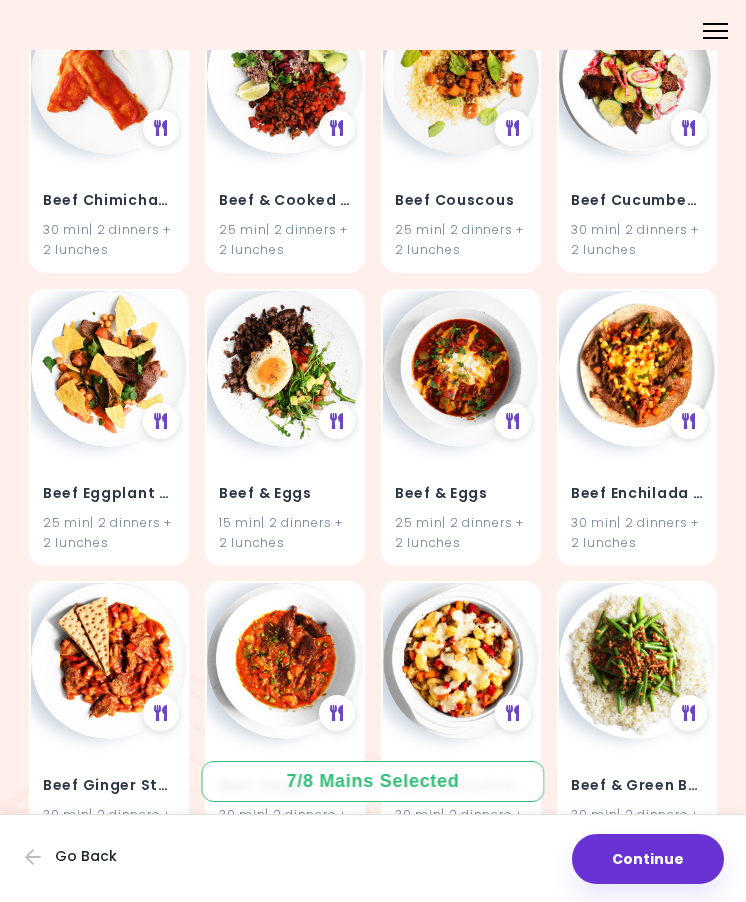 click on "Beef & Eggs 15   min  |   2 dinners +
2 lunches" at bounding box center (285, 505) 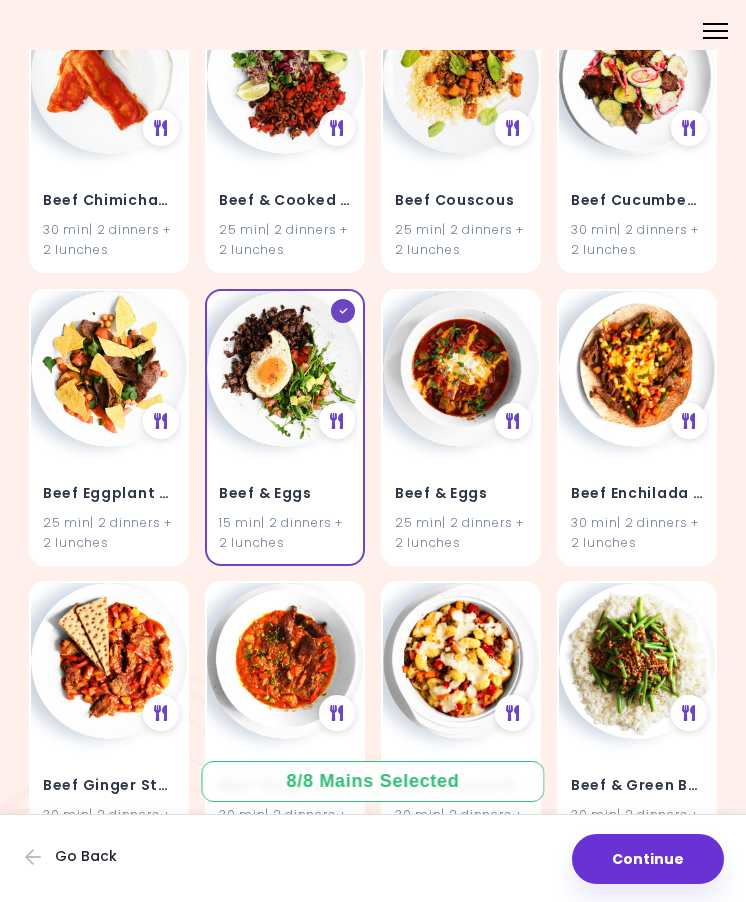 click on "Beef & Eggs" at bounding box center (285, 493) 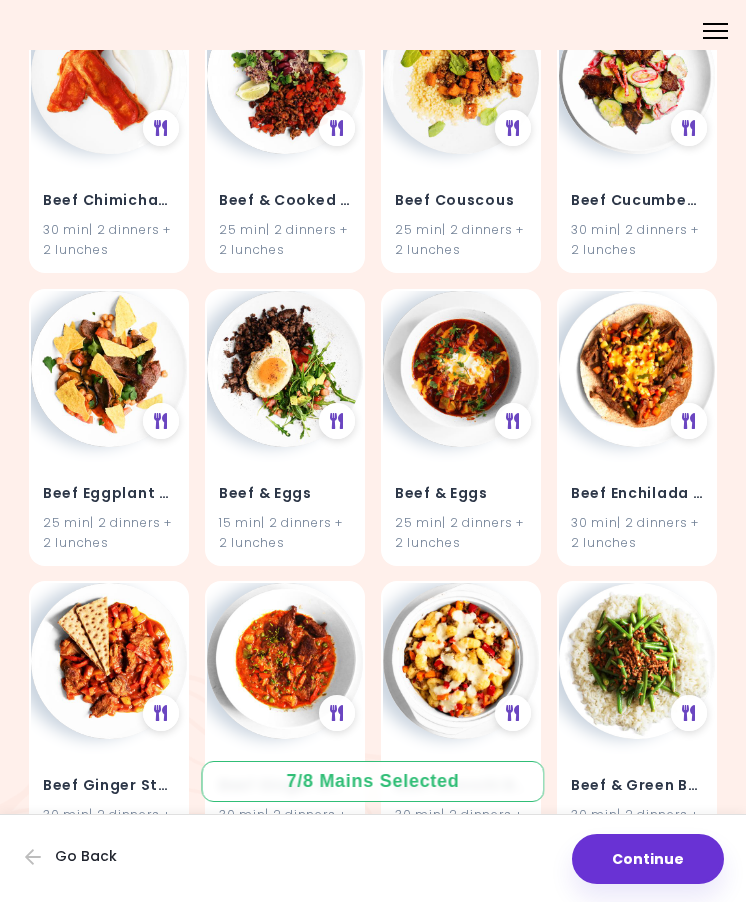 click on "Beef & Eggs" at bounding box center [285, 493] 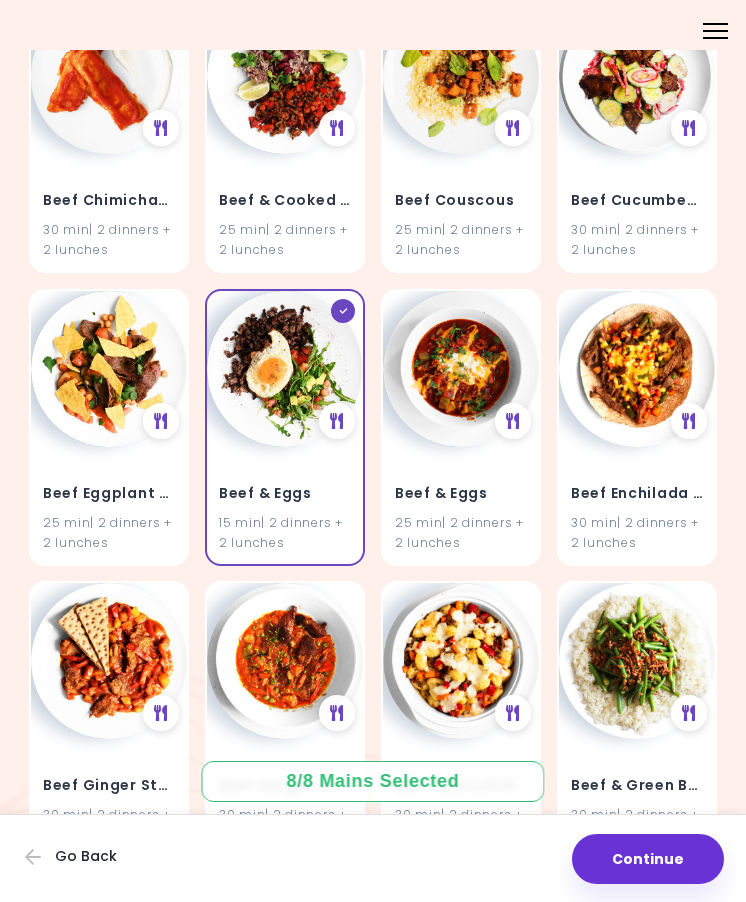 click at bounding box center (285, 369) 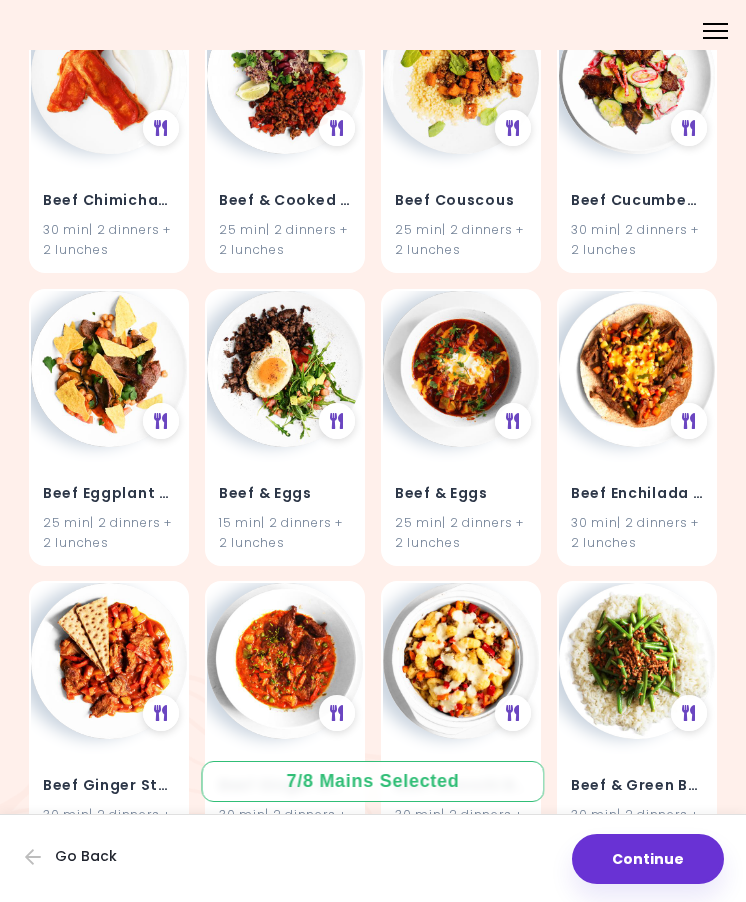 click at bounding box center [285, 369] 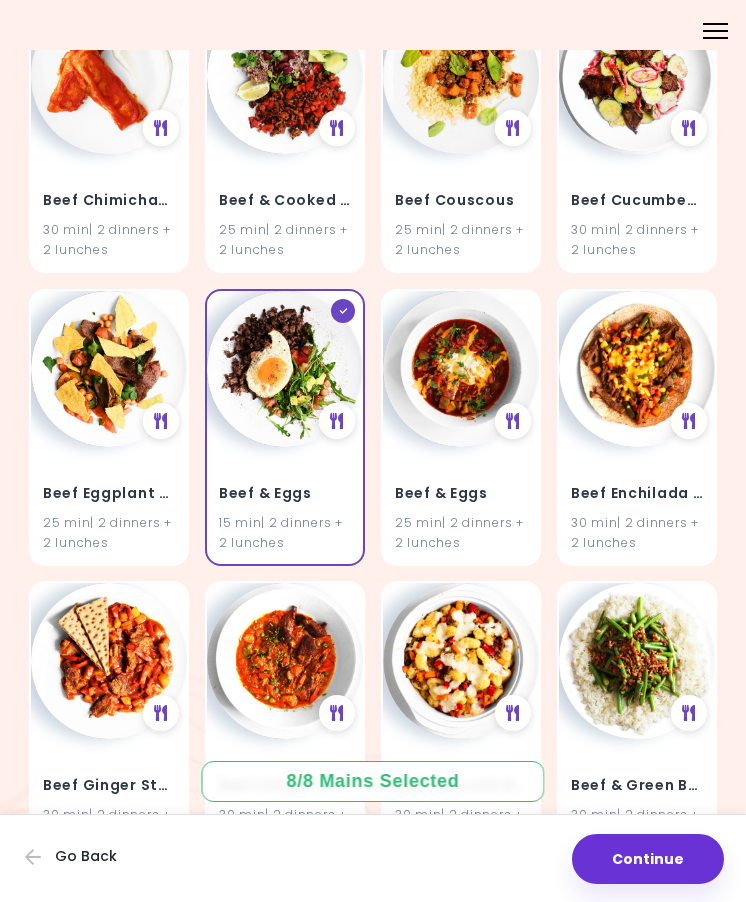 click on "15   min  |   2 dinners +
2 lunches" at bounding box center (285, 532) 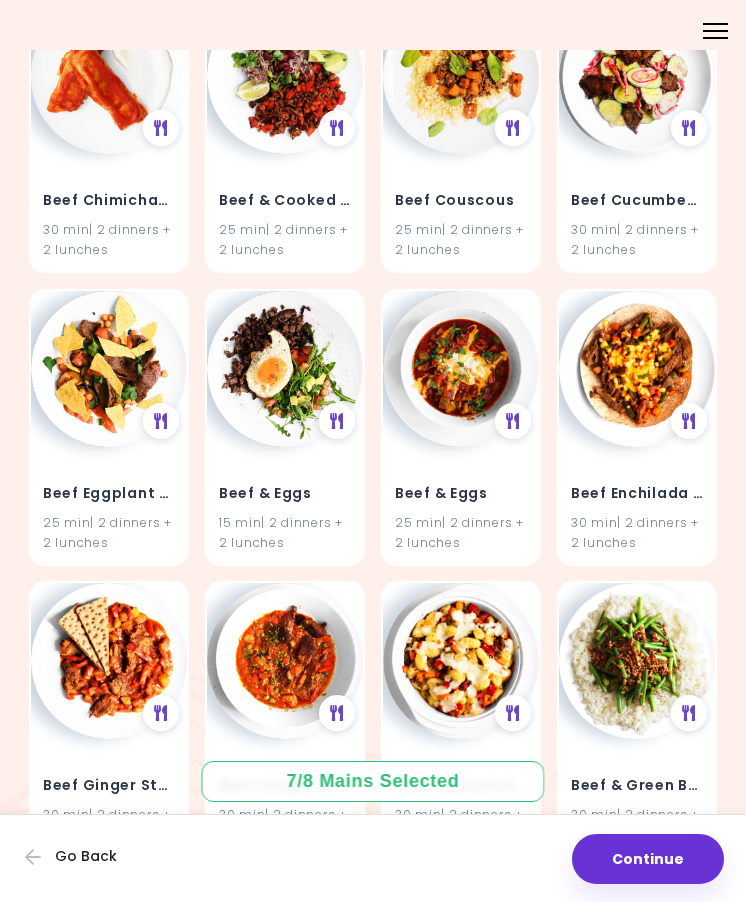 click on "15   min  |   2 dinners +
2 lunches" at bounding box center (285, 532) 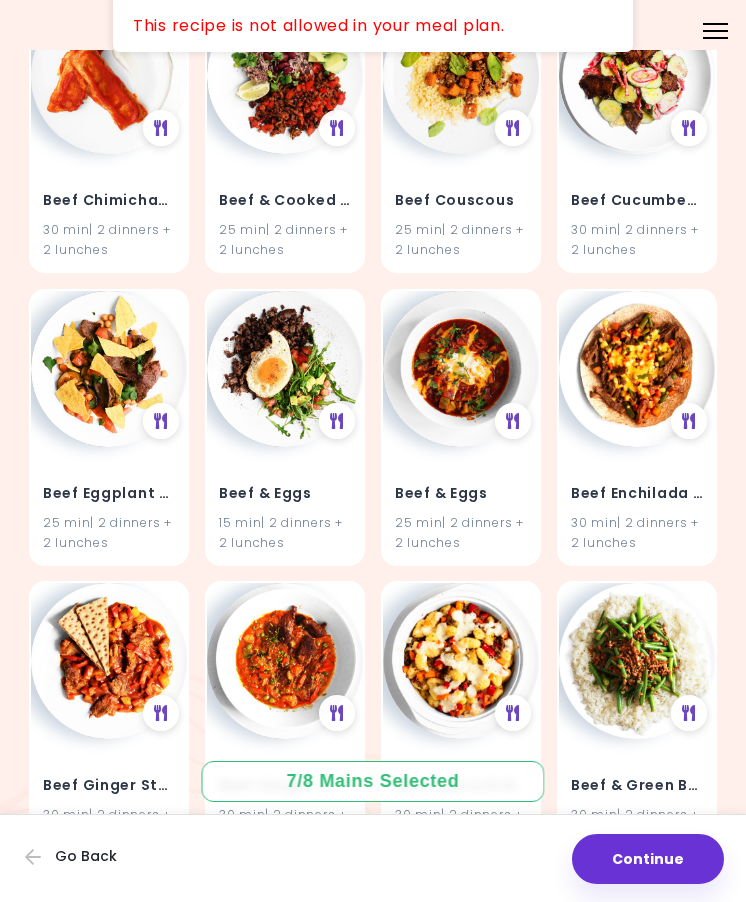 click at bounding box center [285, 369] 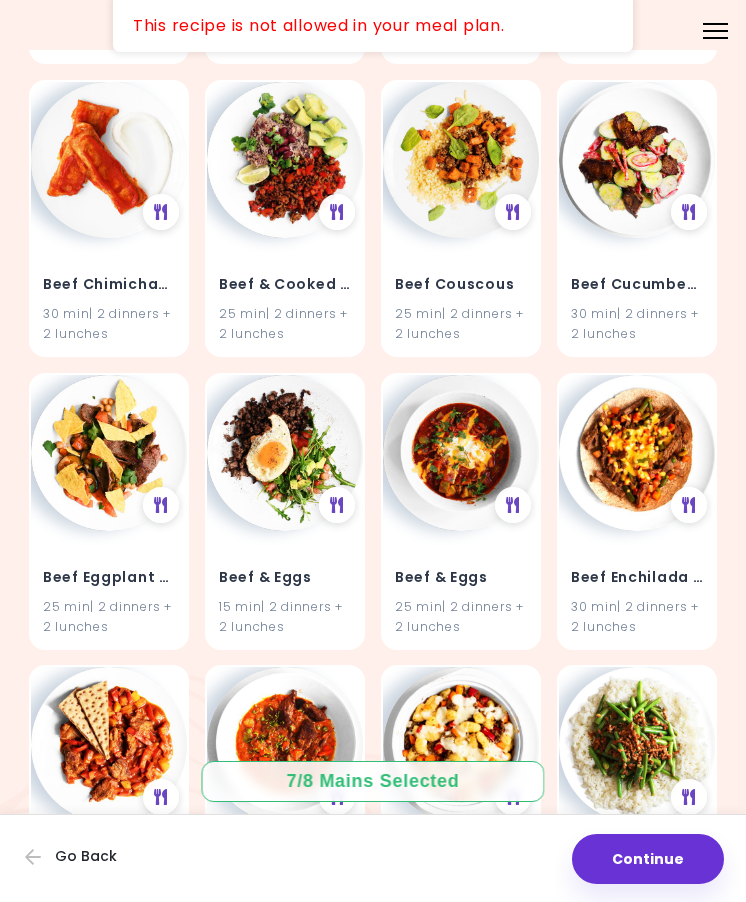 scroll, scrollTop: 9846, scrollLeft: 0, axis: vertical 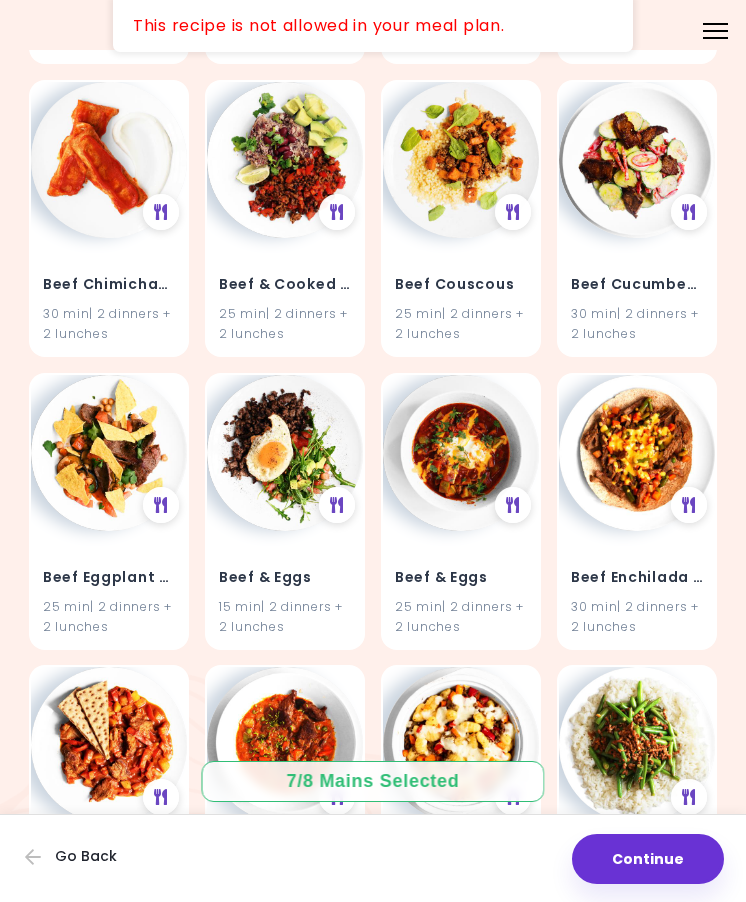 click at bounding box center (285, 453) 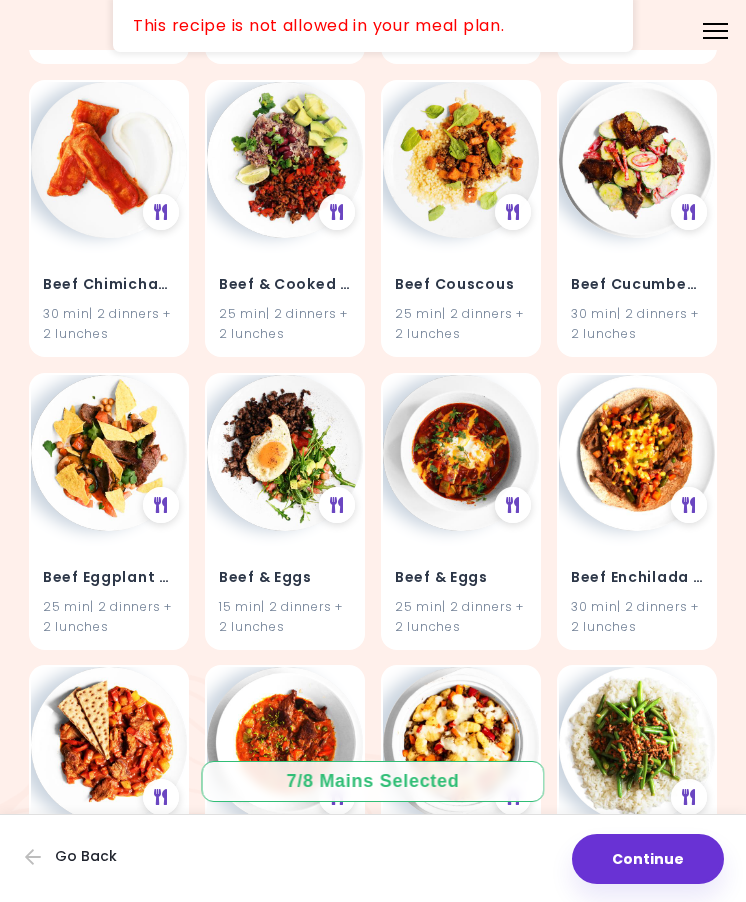 click on "Beef & Eggs 15   min  |   2 dinners +
2 lunches" at bounding box center (285, 589) 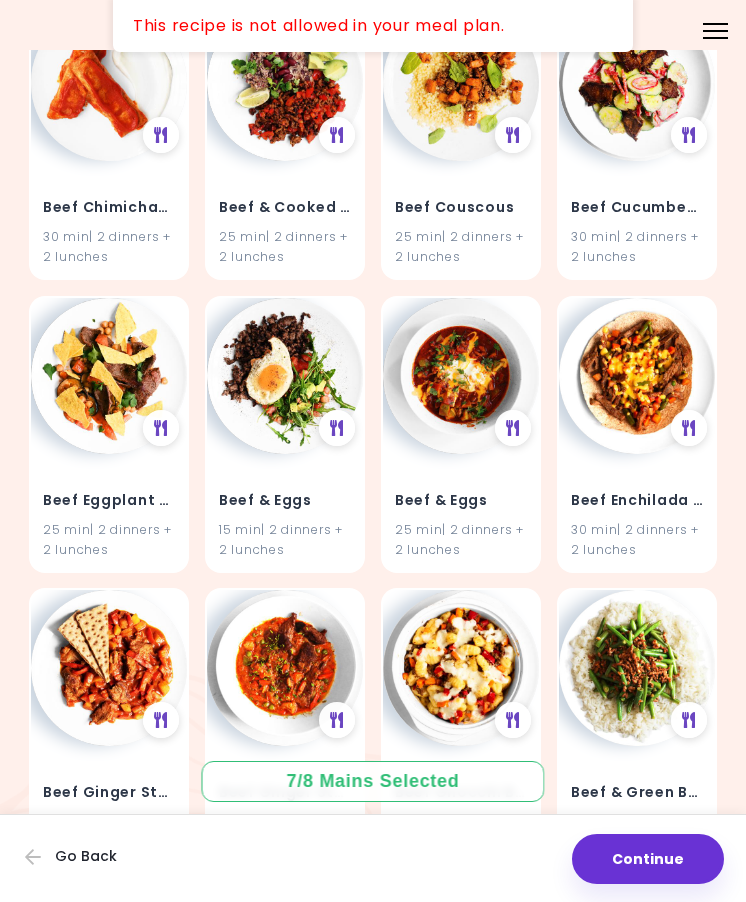 scroll, scrollTop: 9919, scrollLeft: 0, axis: vertical 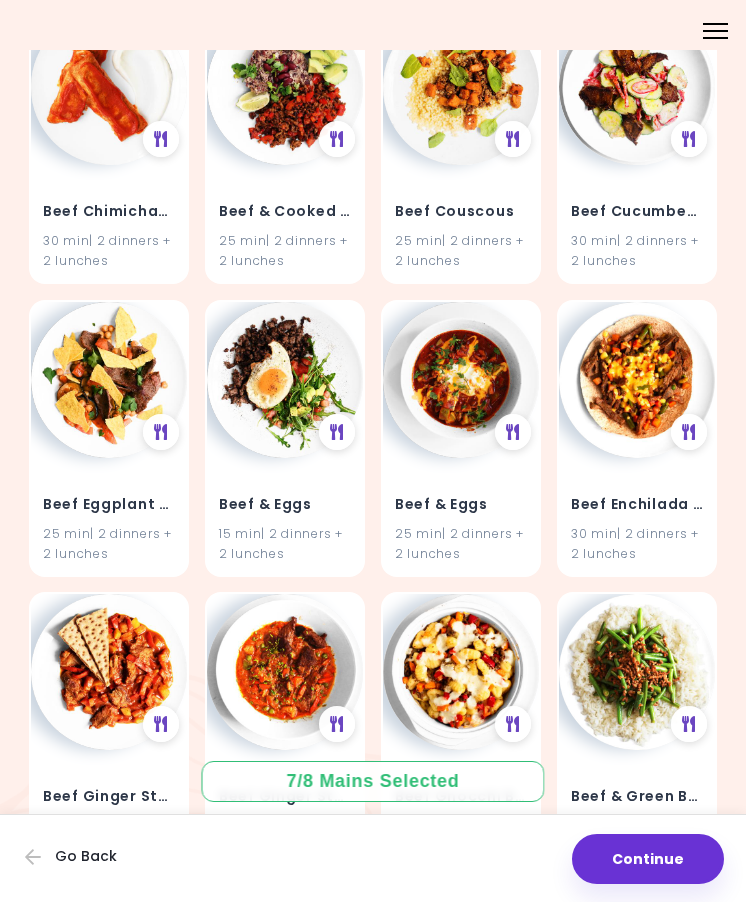 click on "15   min  |   2 dinners +
2 lunches" at bounding box center [285, 543] 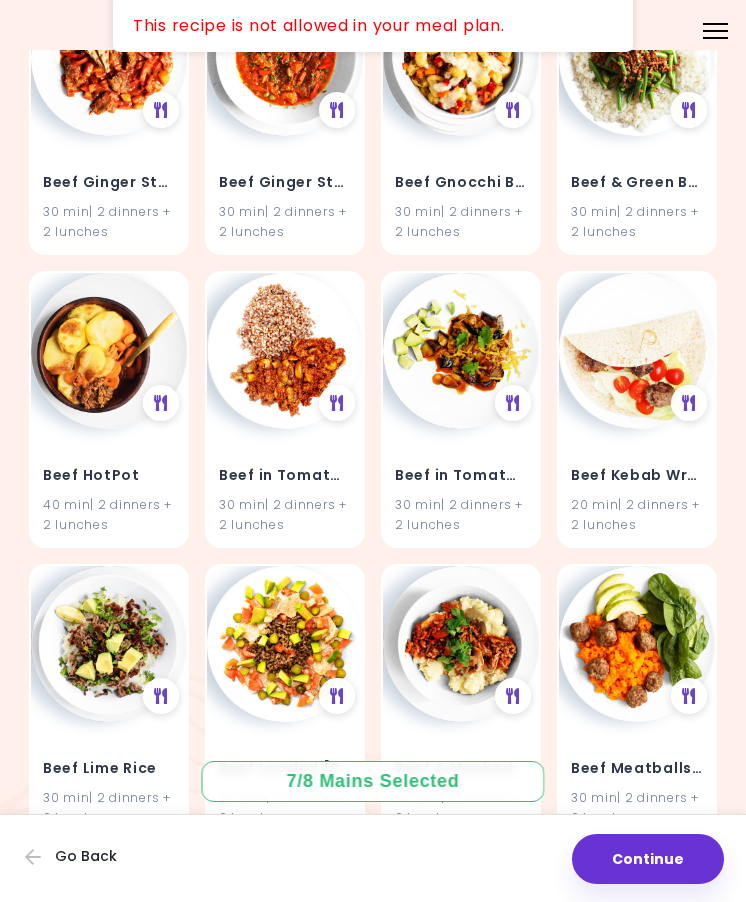 scroll, scrollTop: 10534, scrollLeft: 0, axis: vertical 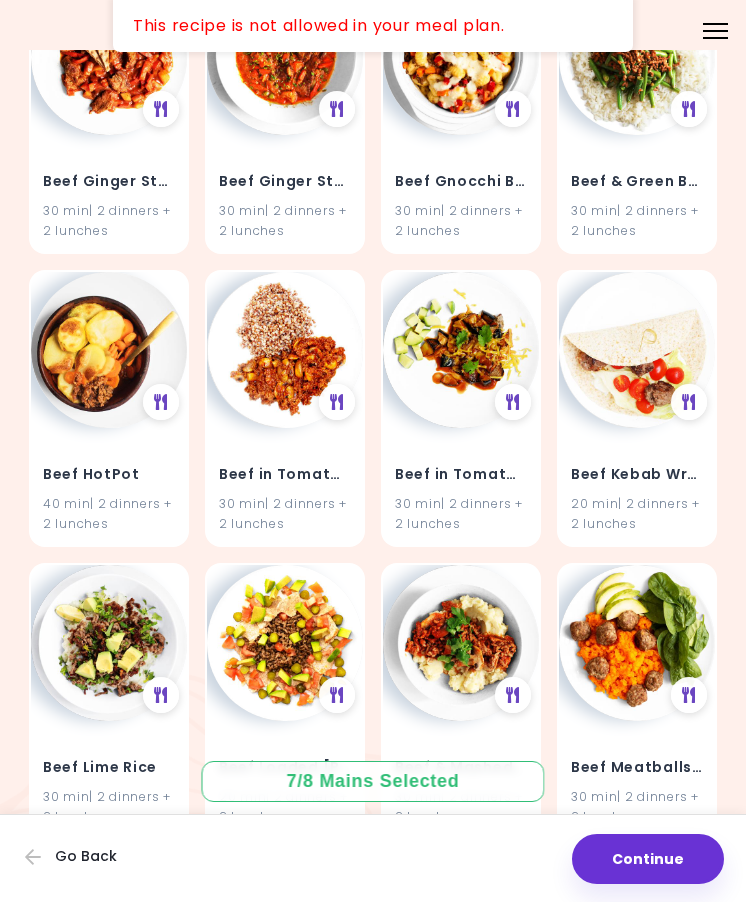 click at bounding box center [109, 350] 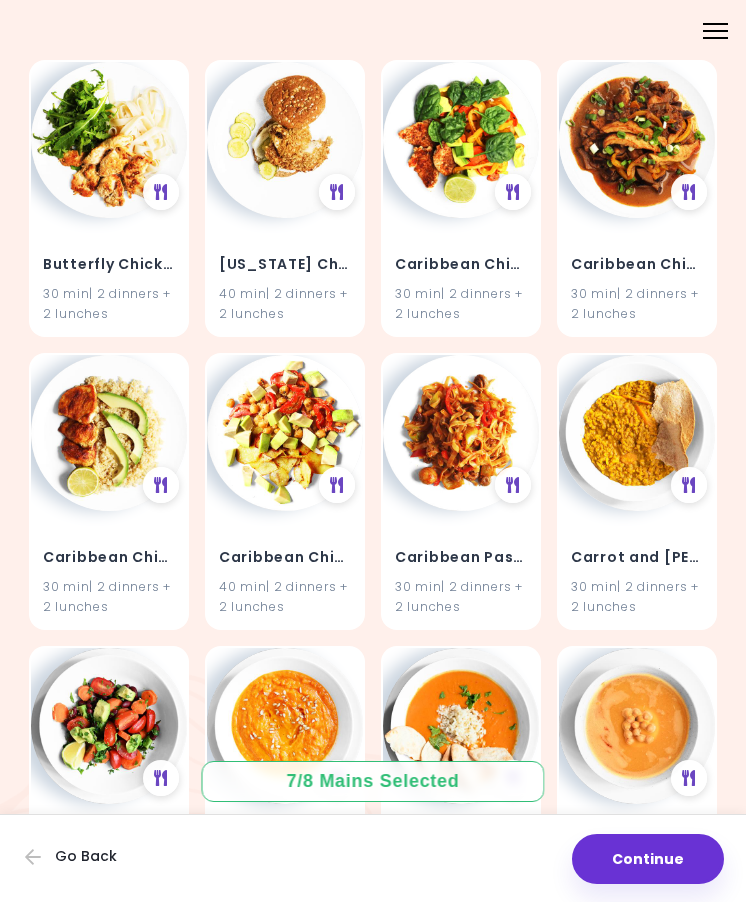scroll, scrollTop: 16087, scrollLeft: 0, axis: vertical 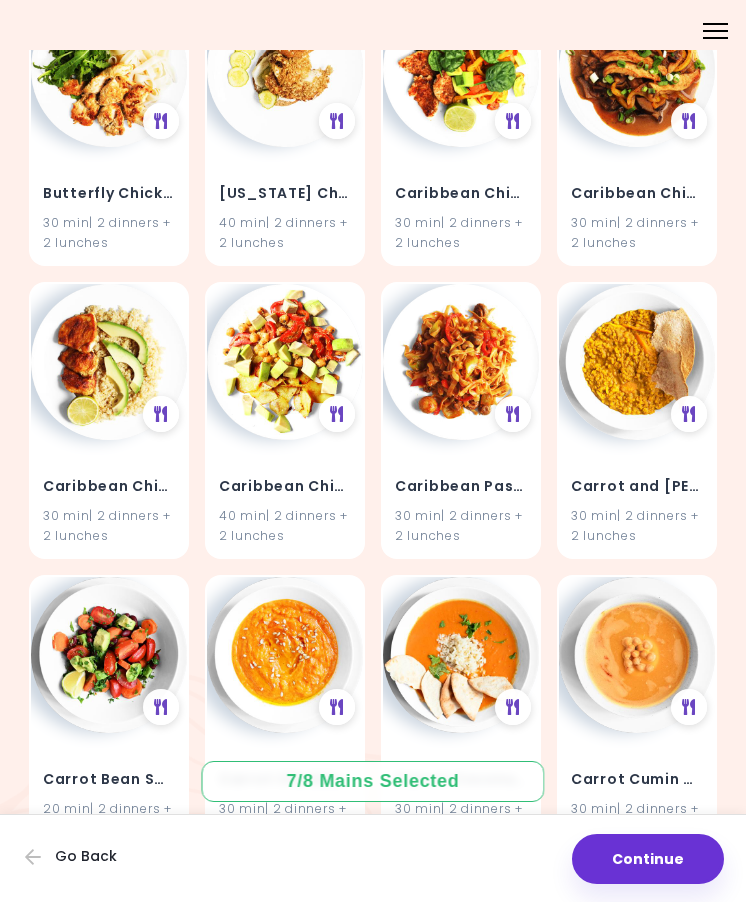click on "30   min  |   2 dinners +
2 lunches" at bounding box center (285, 818) 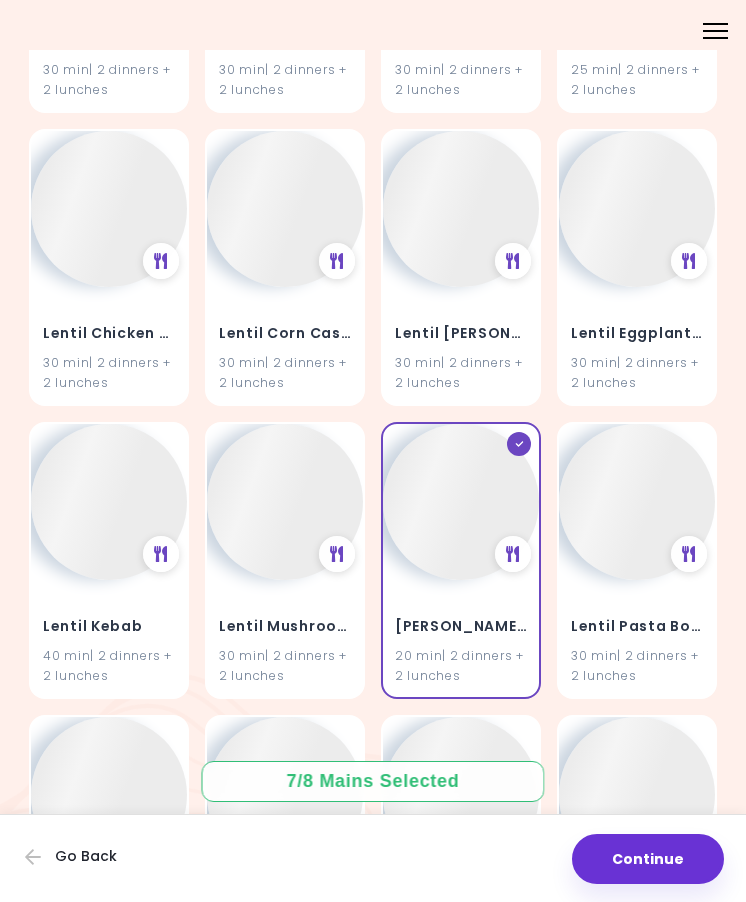 scroll, scrollTop: 43746, scrollLeft: 0, axis: vertical 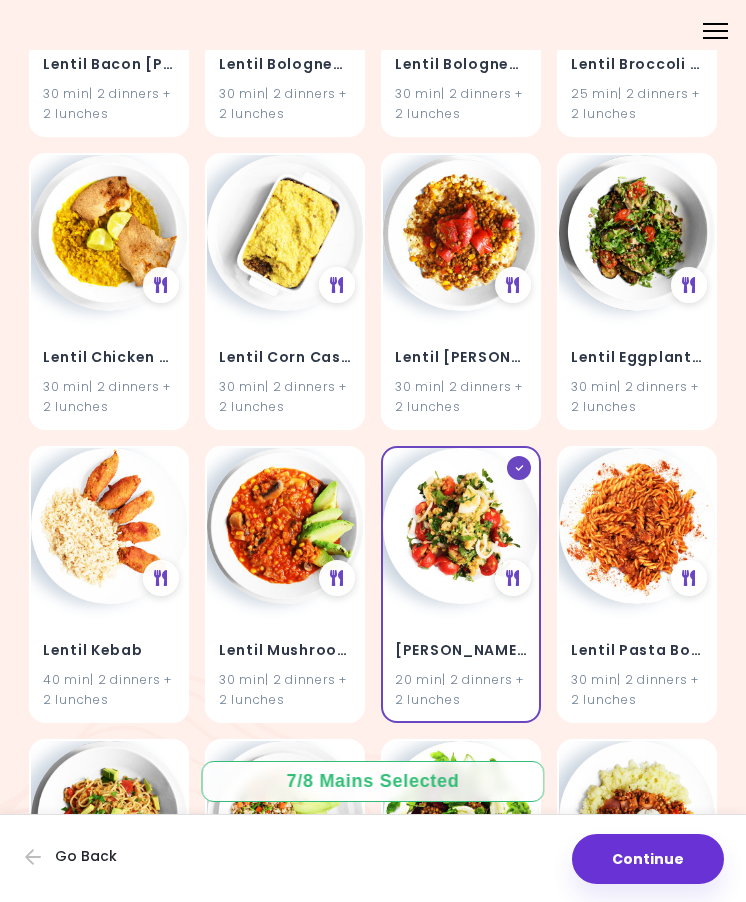 click on "[PERSON_NAME] Salad 20   min  |   2 dinners +
2 lunches" at bounding box center (461, 584) 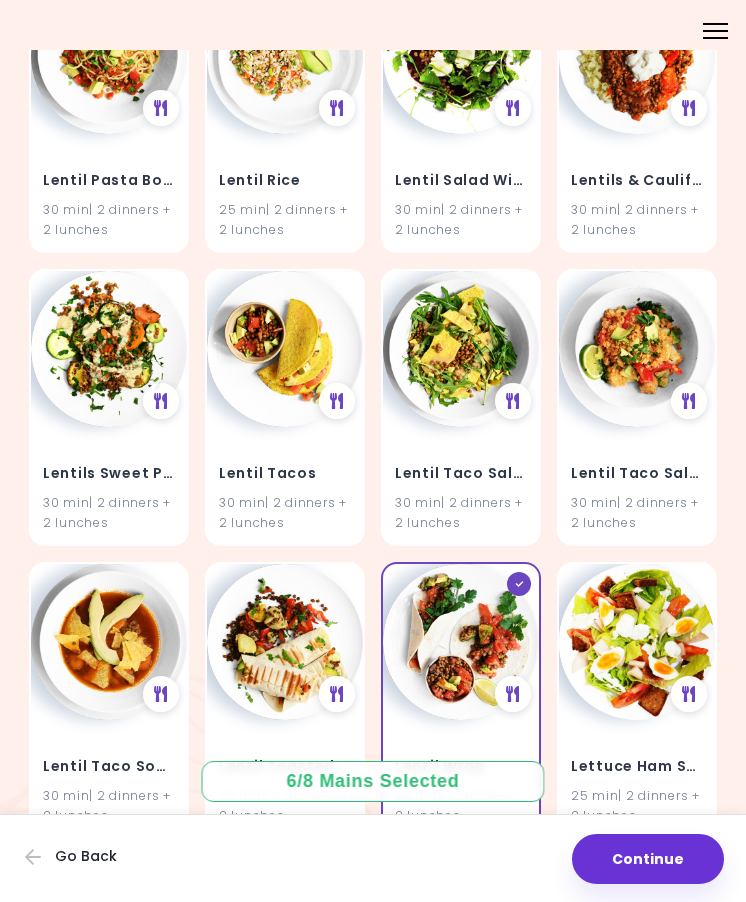 scroll, scrollTop: 44518, scrollLeft: 0, axis: vertical 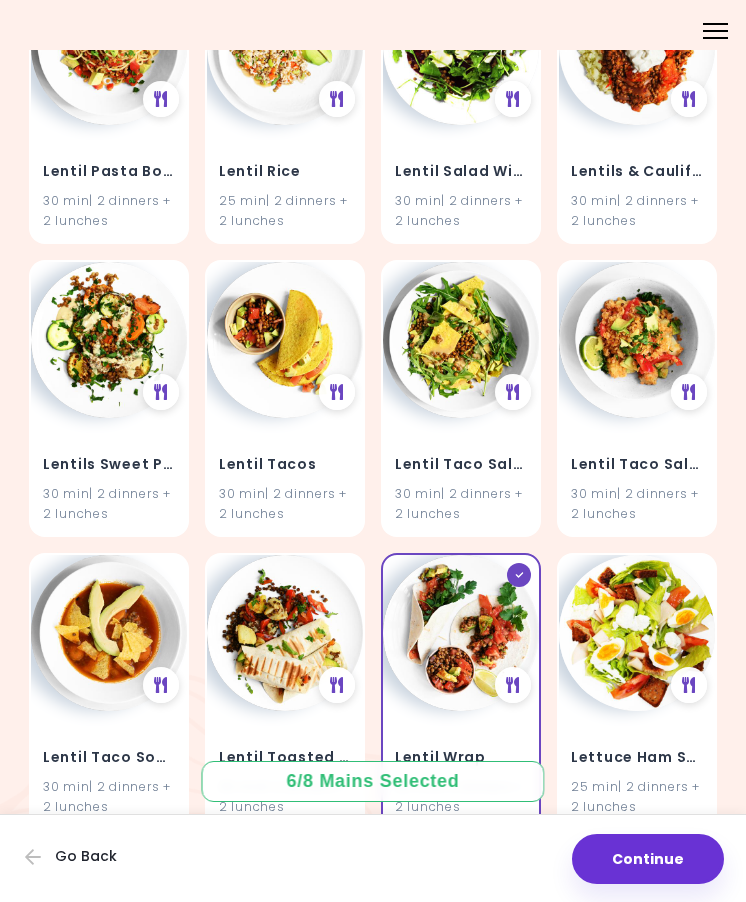 click at bounding box center [519, 575] 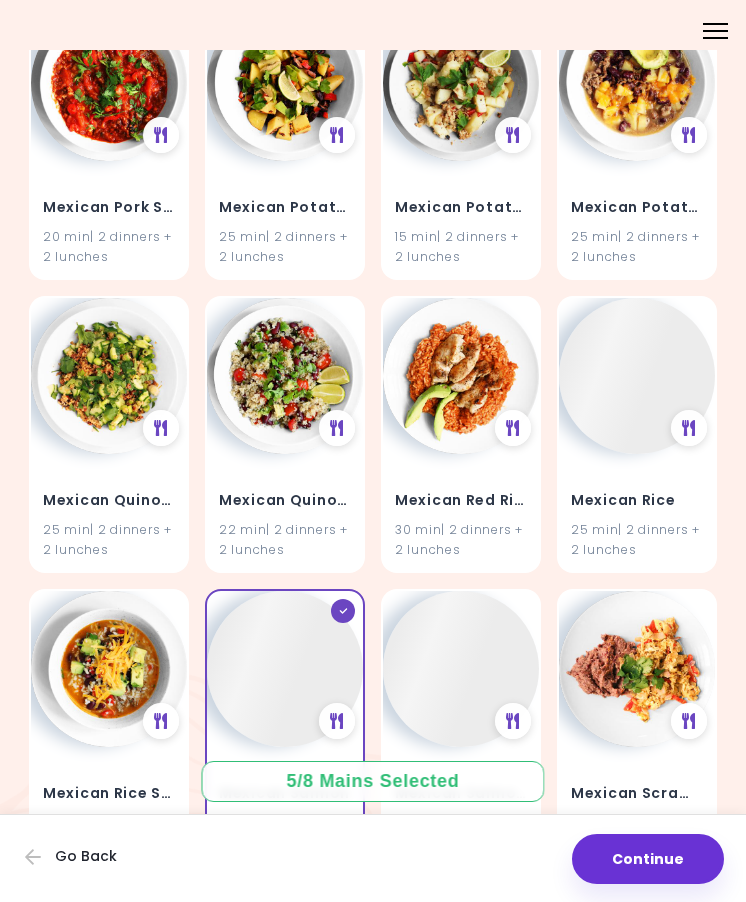 scroll, scrollTop: 49172, scrollLeft: 0, axis: vertical 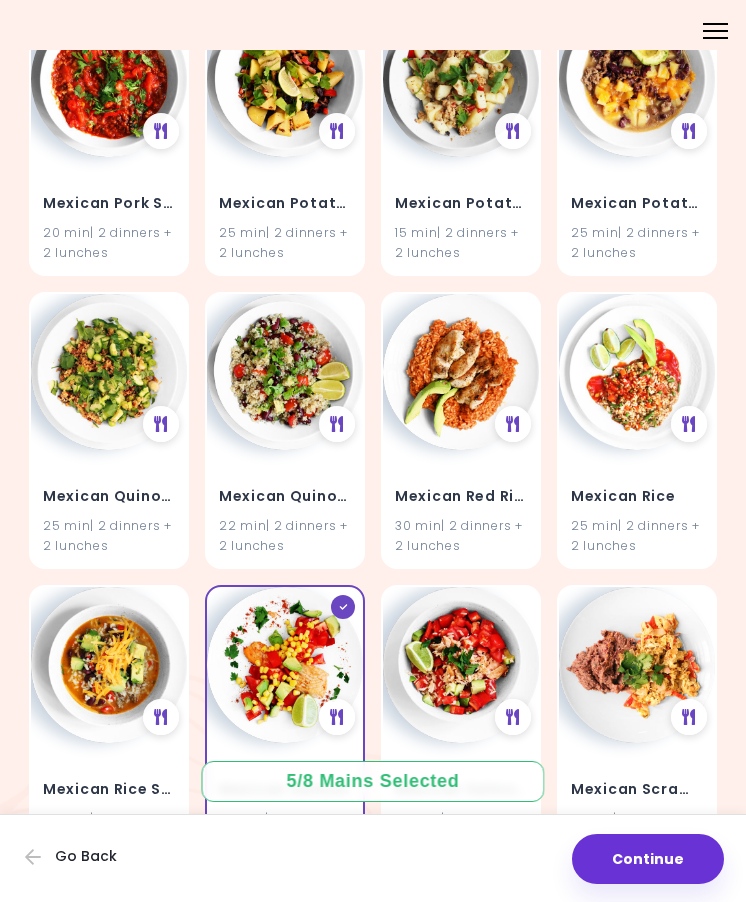 click at bounding box center [343, 607] 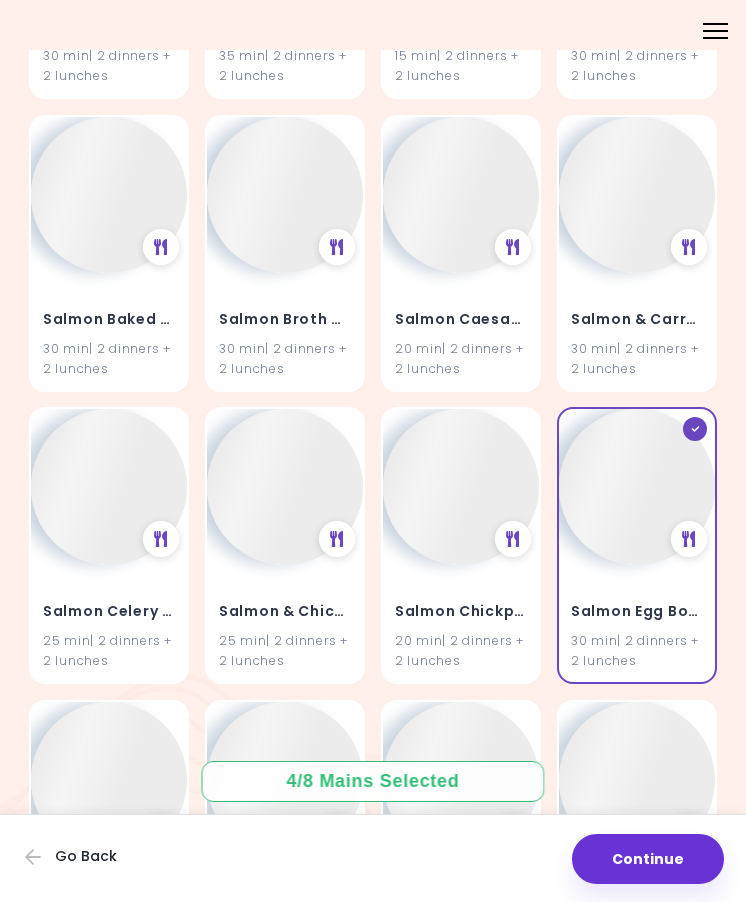 scroll, scrollTop: 61651, scrollLeft: 0, axis: vertical 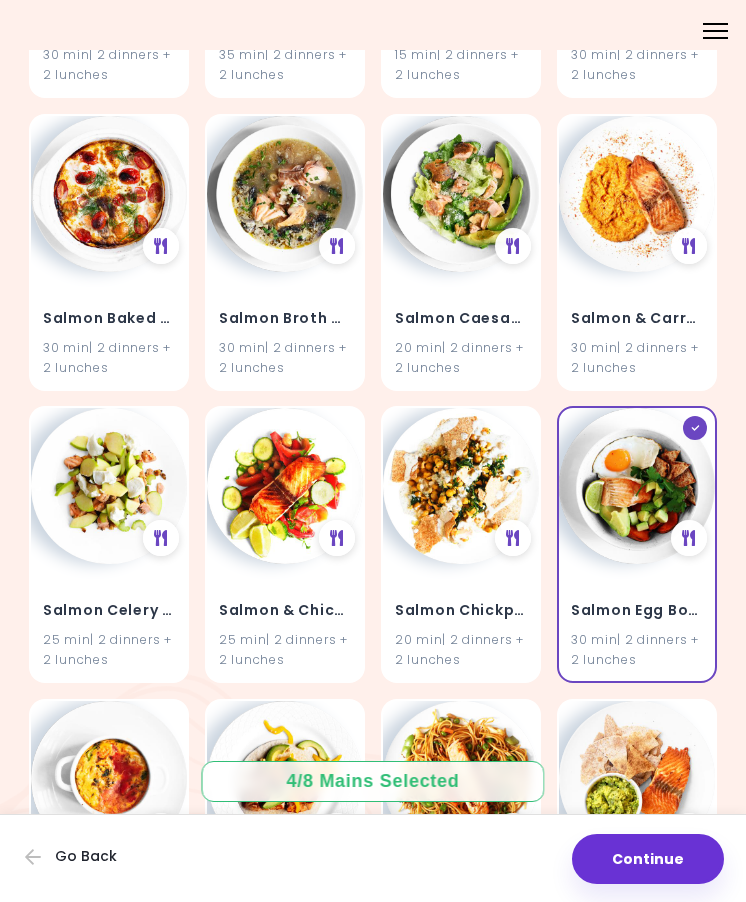 click at bounding box center [637, 486] 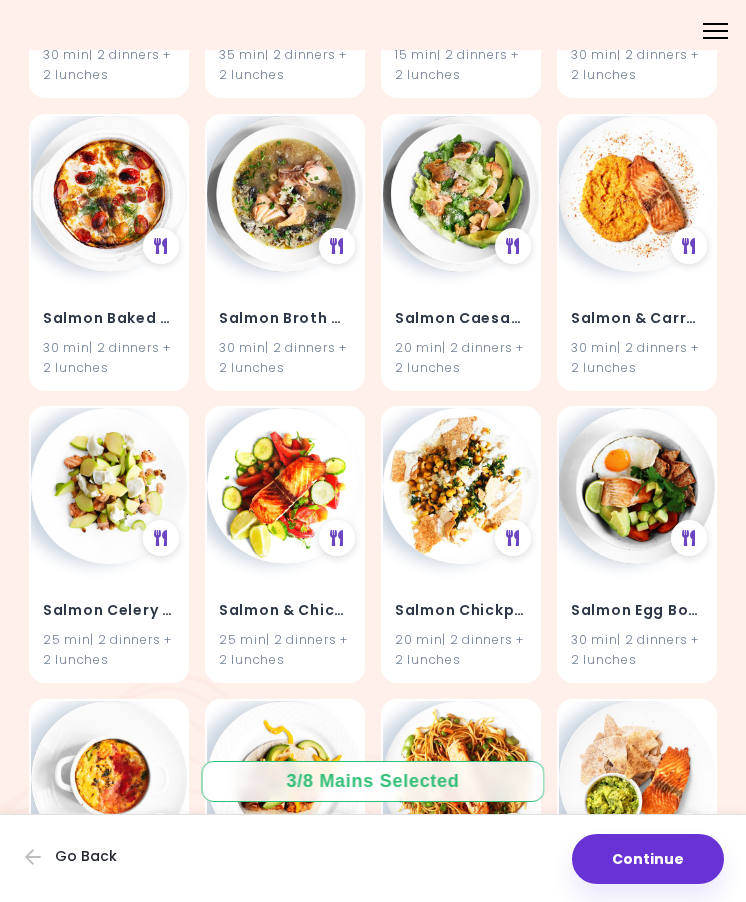 click on "Salmon Egg Bowl 30   min  |   2 dinners +
2 lunches" at bounding box center (637, 544) 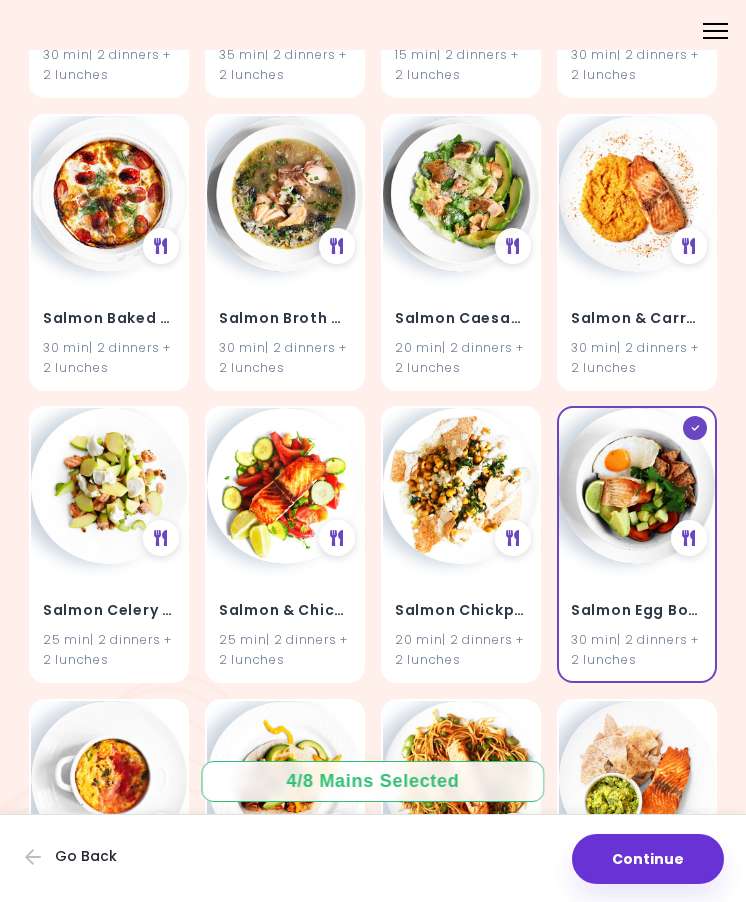 click at bounding box center (695, 428) 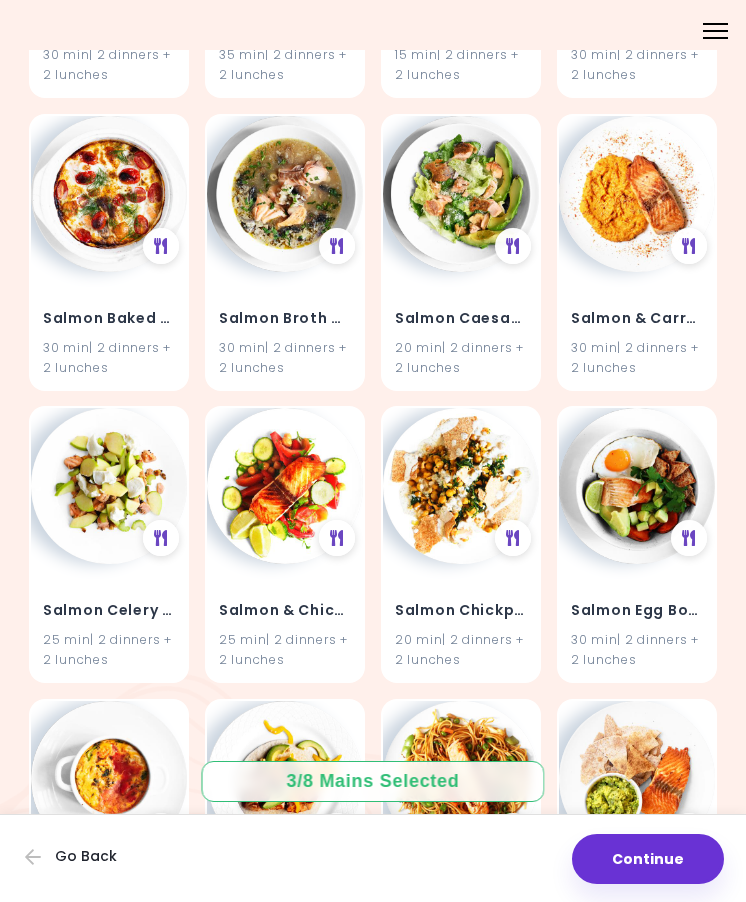 click at bounding box center [637, 486] 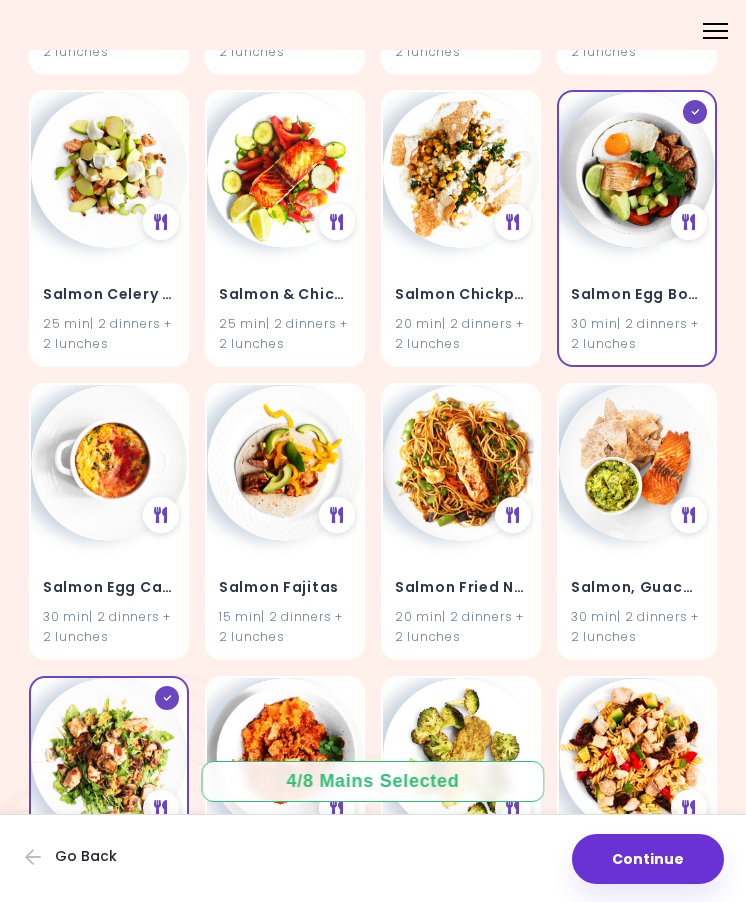 scroll, scrollTop: 62044, scrollLeft: 0, axis: vertical 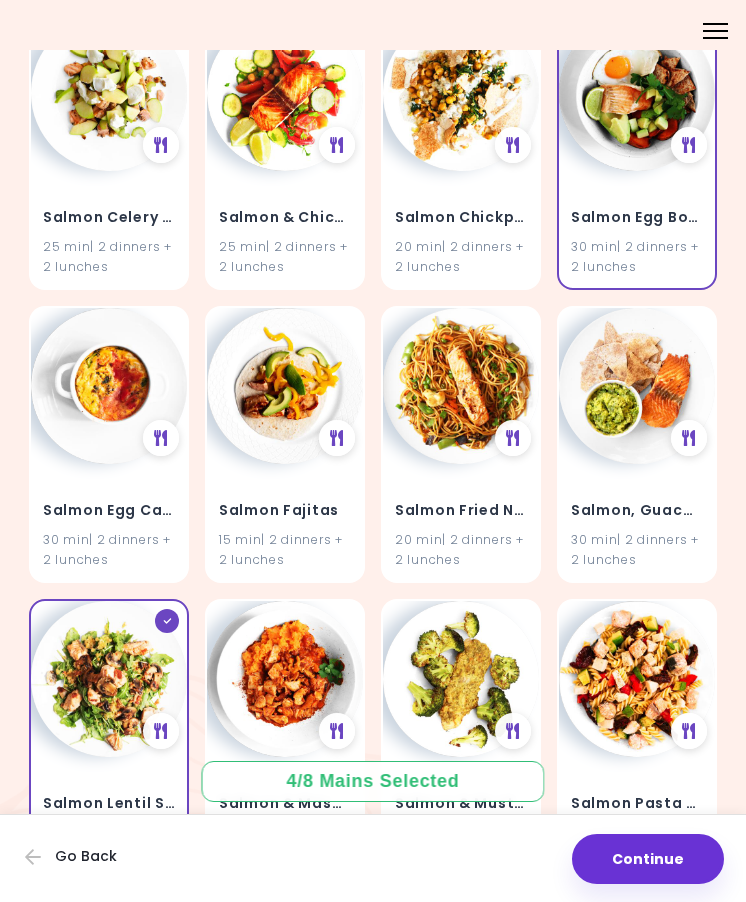 click at bounding box center [109, 679] 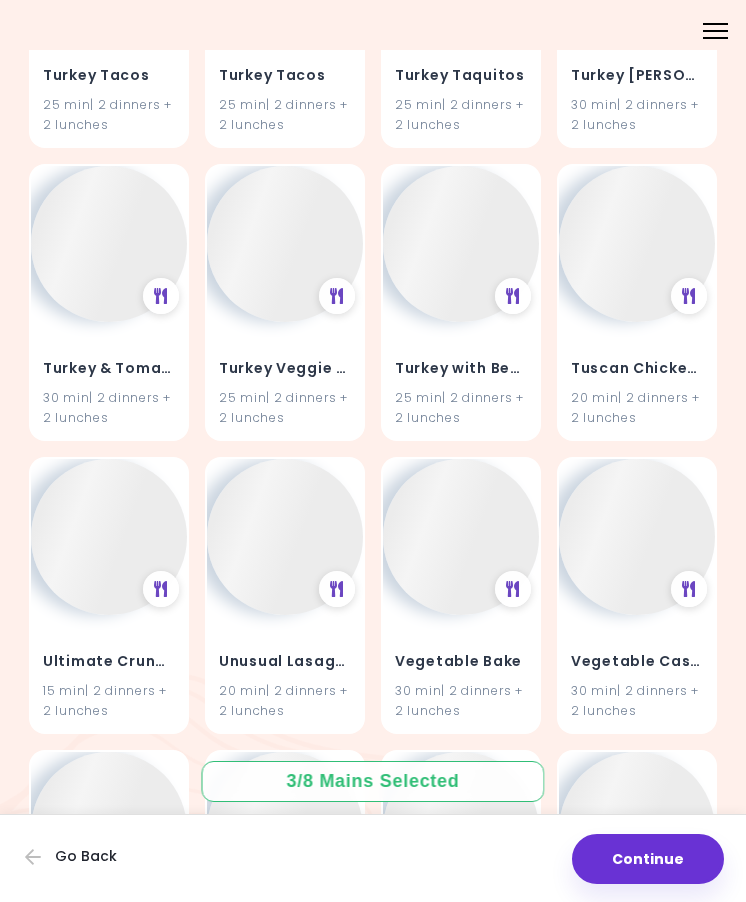 scroll, scrollTop: 83771, scrollLeft: 0, axis: vertical 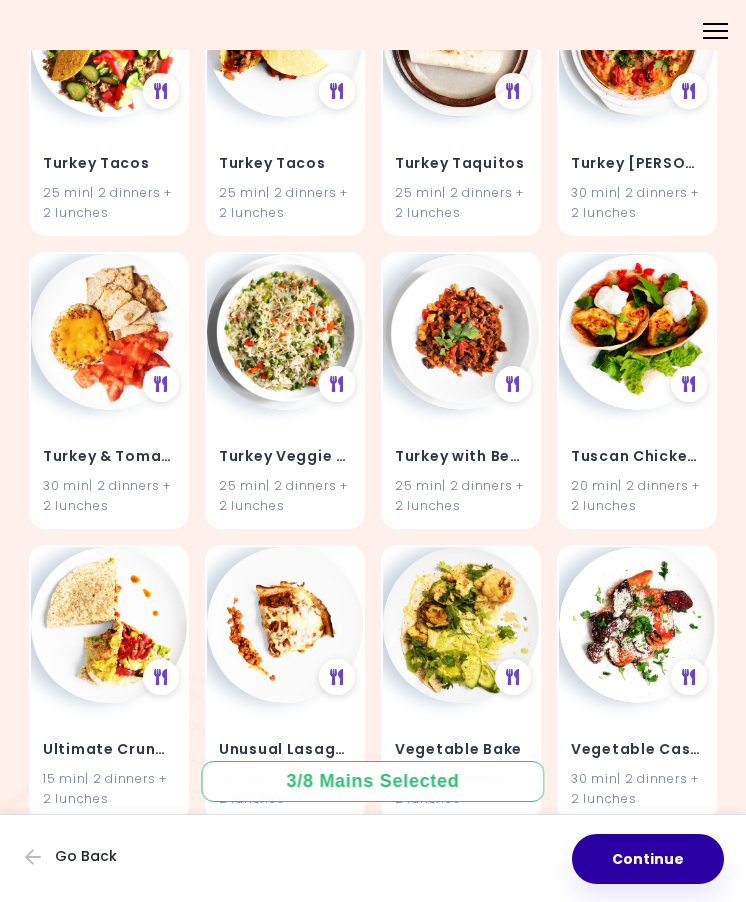 click on "Continue" at bounding box center [648, 859] 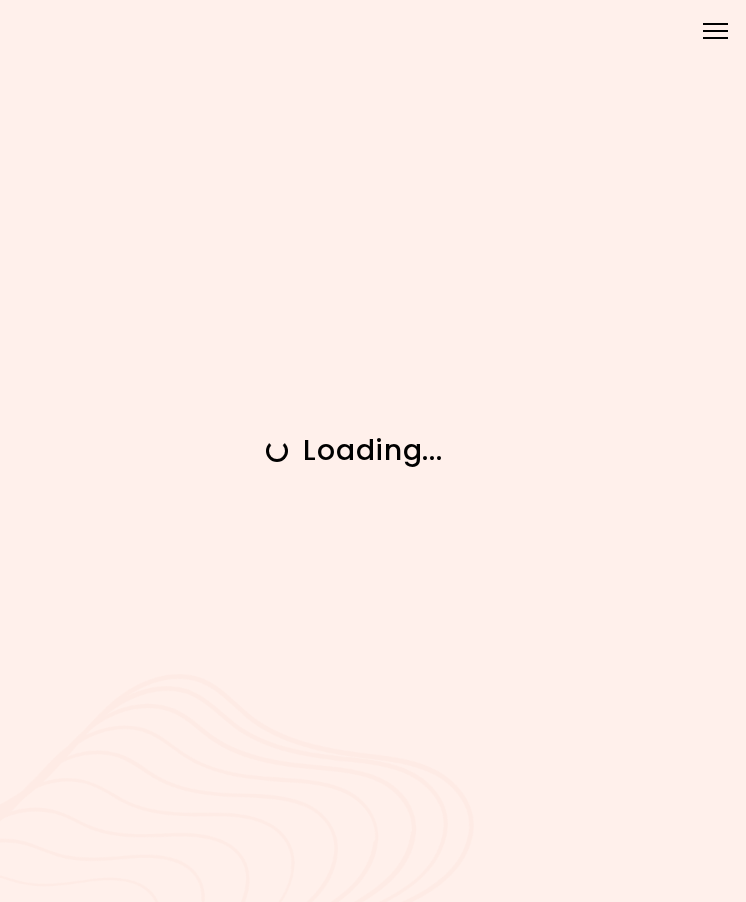 scroll, scrollTop: 0, scrollLeft: 0, axis: both 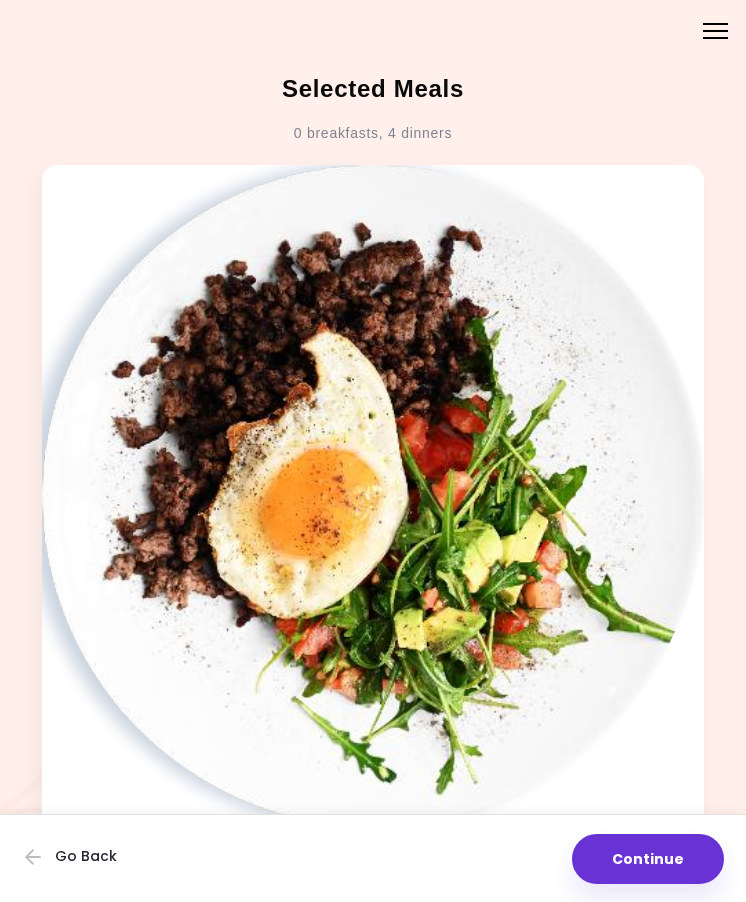 click on "Continue" at bounding box center (648, 859) 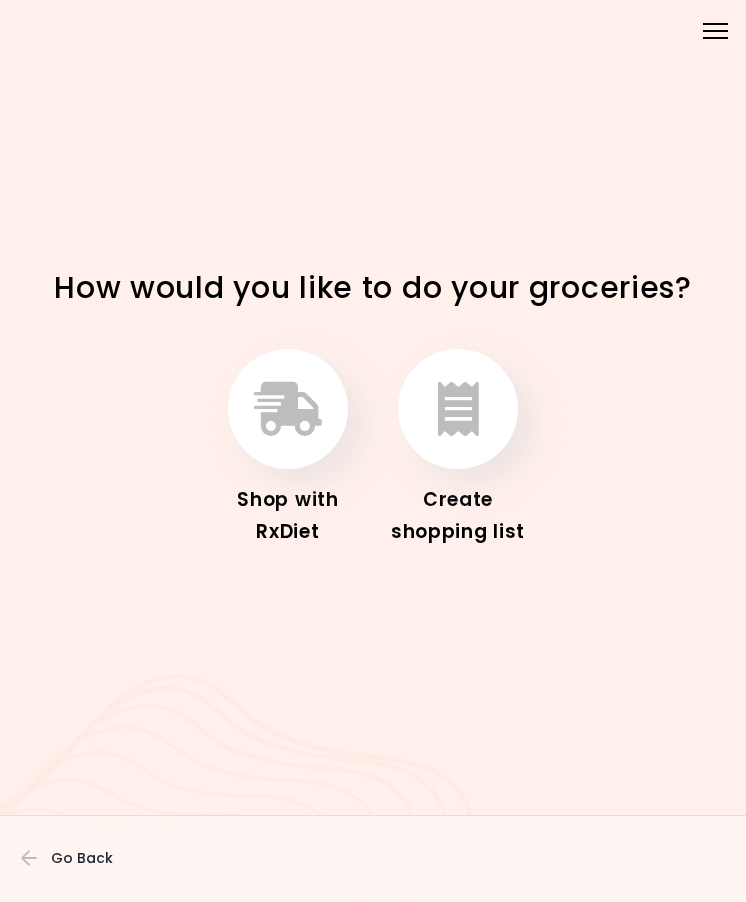 scroll, scrollTop: 25, scrollLeft: 0, axis: vertical 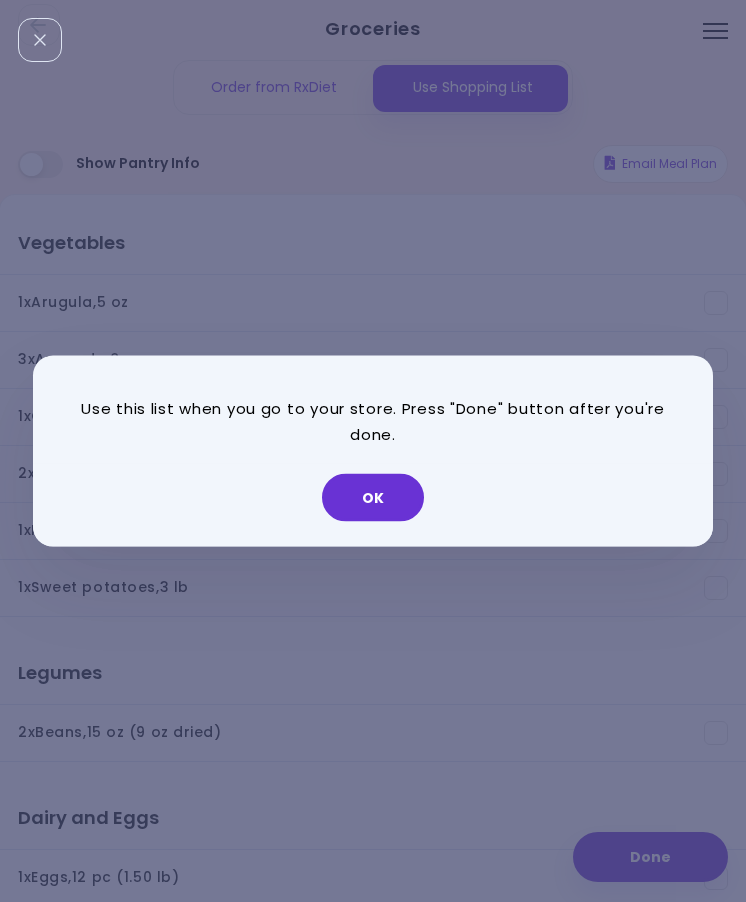 click on "OK" at bounding box center [373, 498] 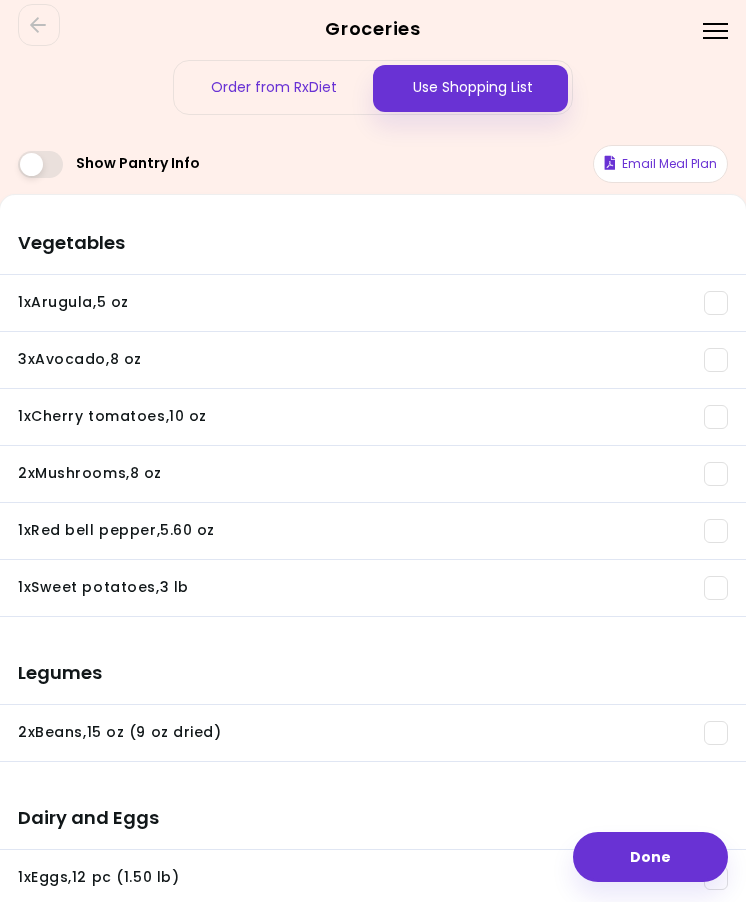 click on "Email Meal Plan" at bounding box center (660, 164) 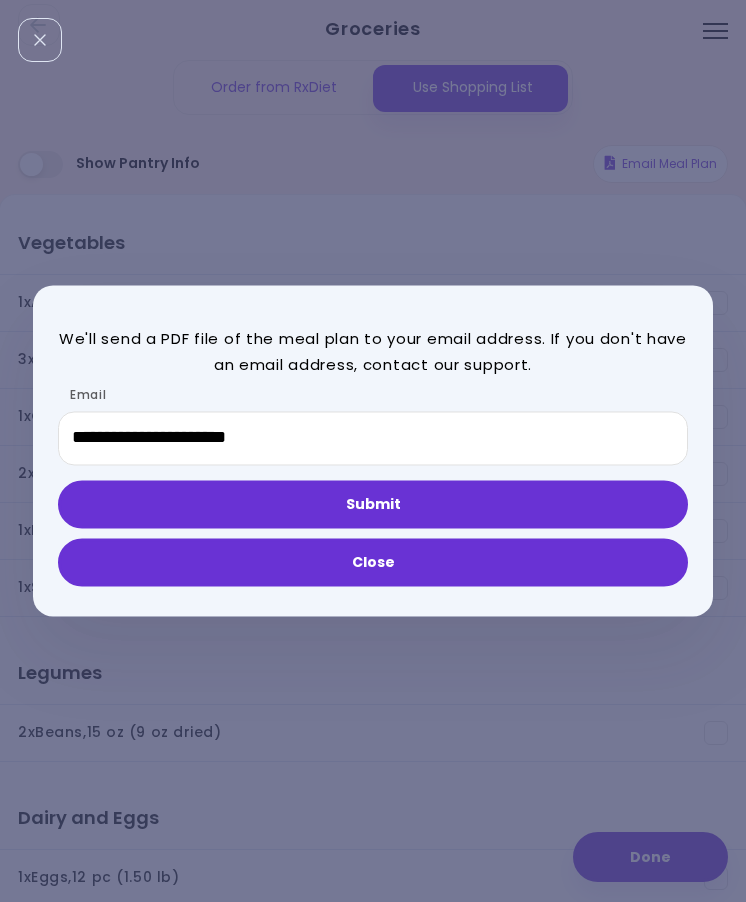 click on "Submit" at bounding box center (373, 505) 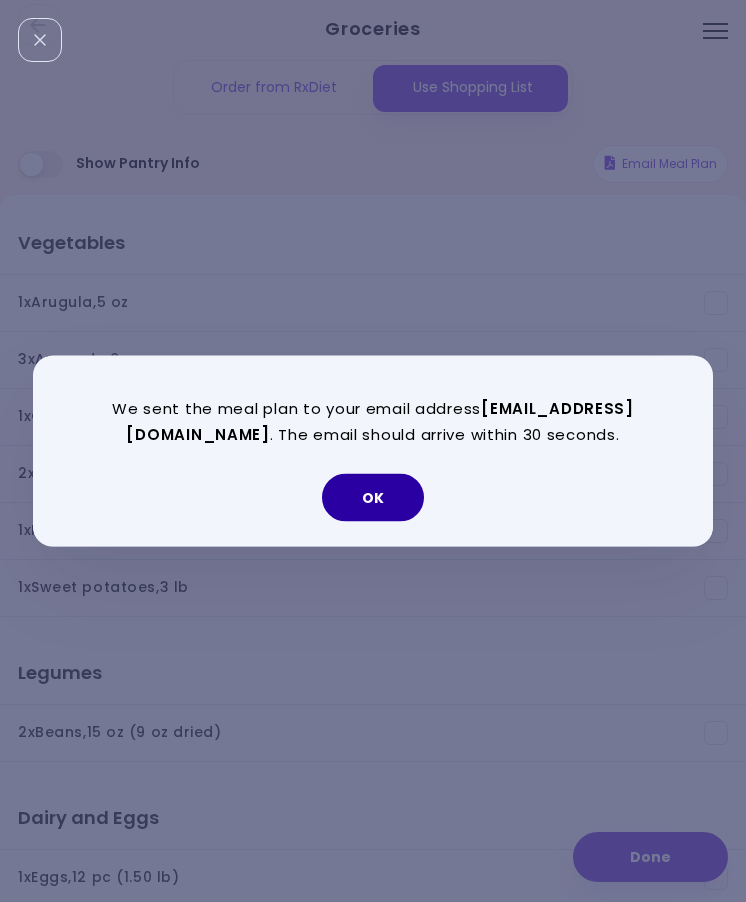click on "OK" at bounding box center (373, 498) 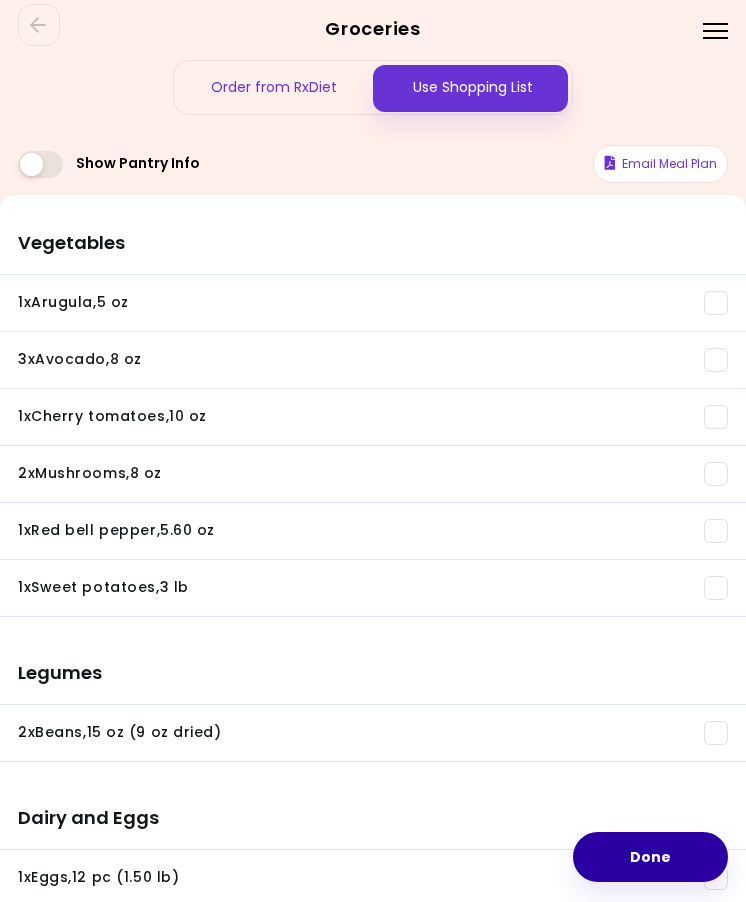 click on "Done" at bounding box center (650, 857) 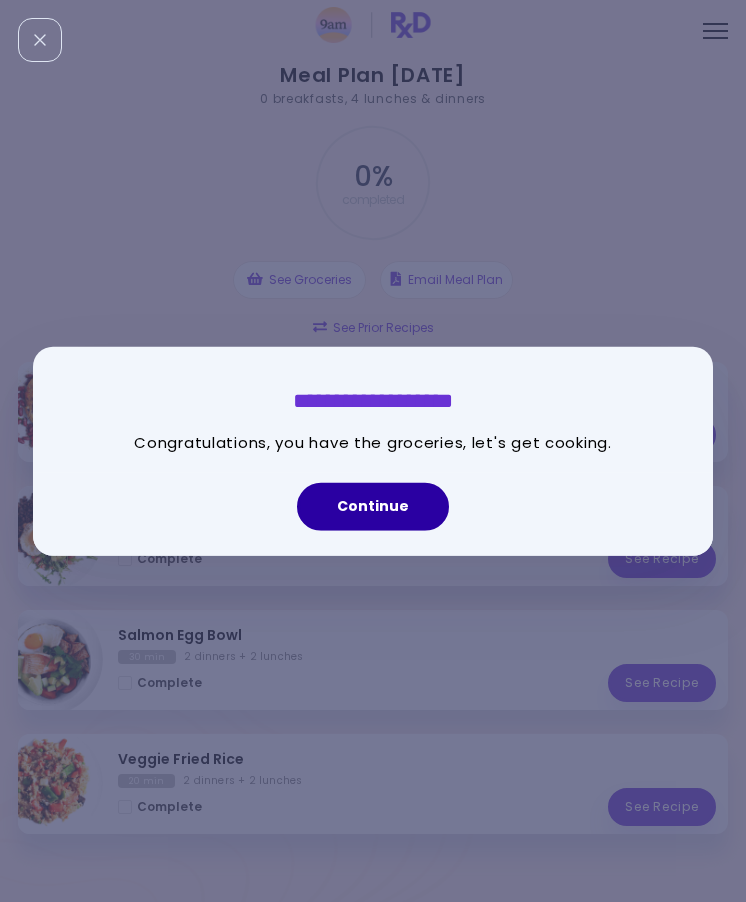 click on "Continue" at bounding box center (373, 506) 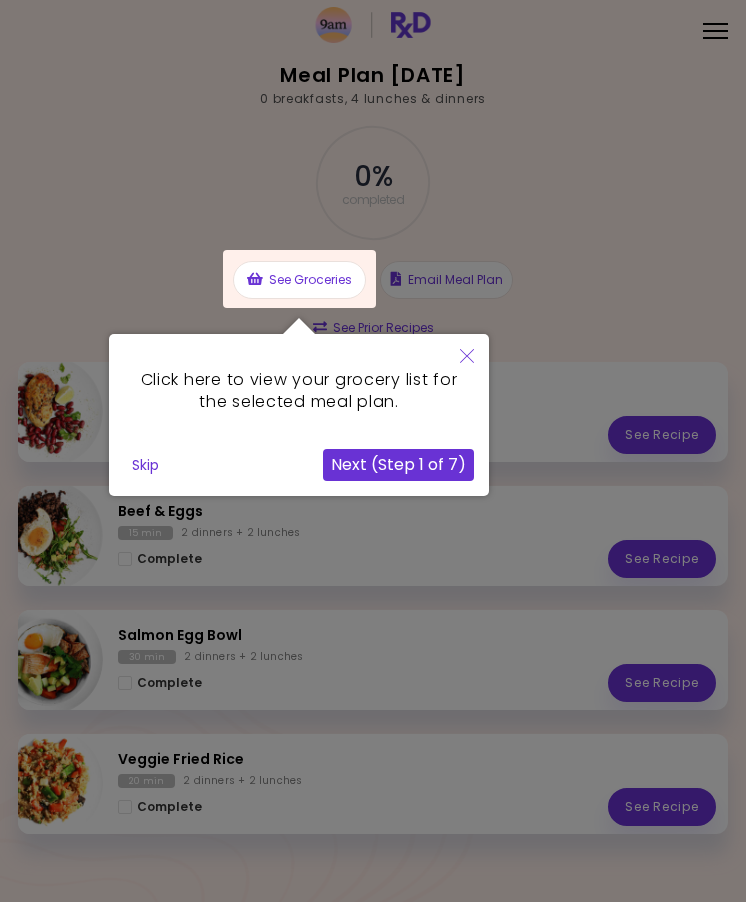 click on "Next (Step 1 of 7)" at bounding box center (398, 465) 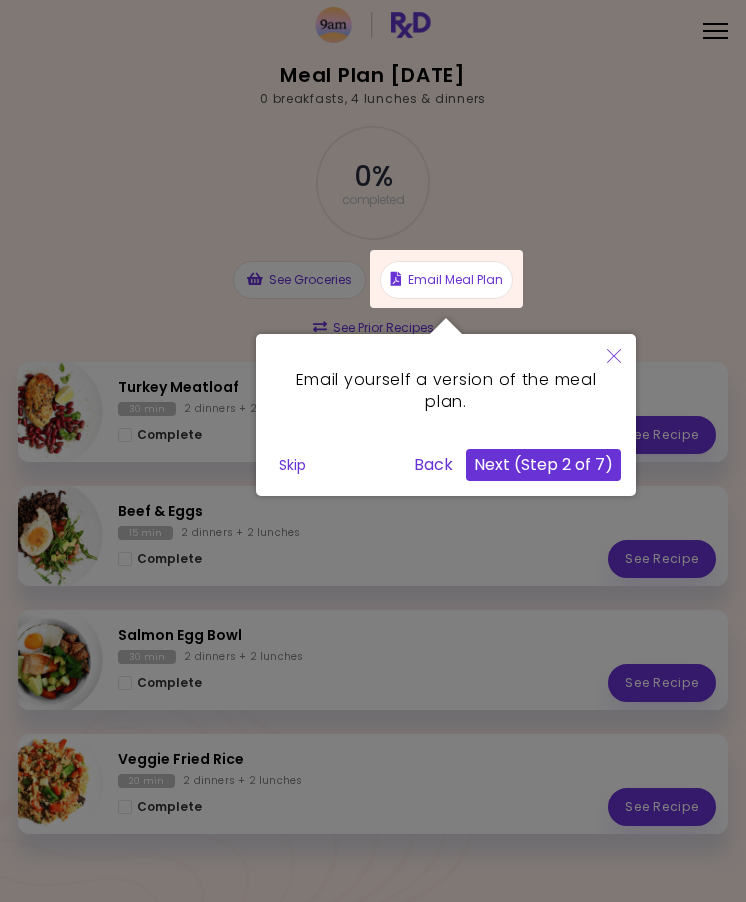 click on "Next (Step 2 of 7)" at bounding box center (543, 465) 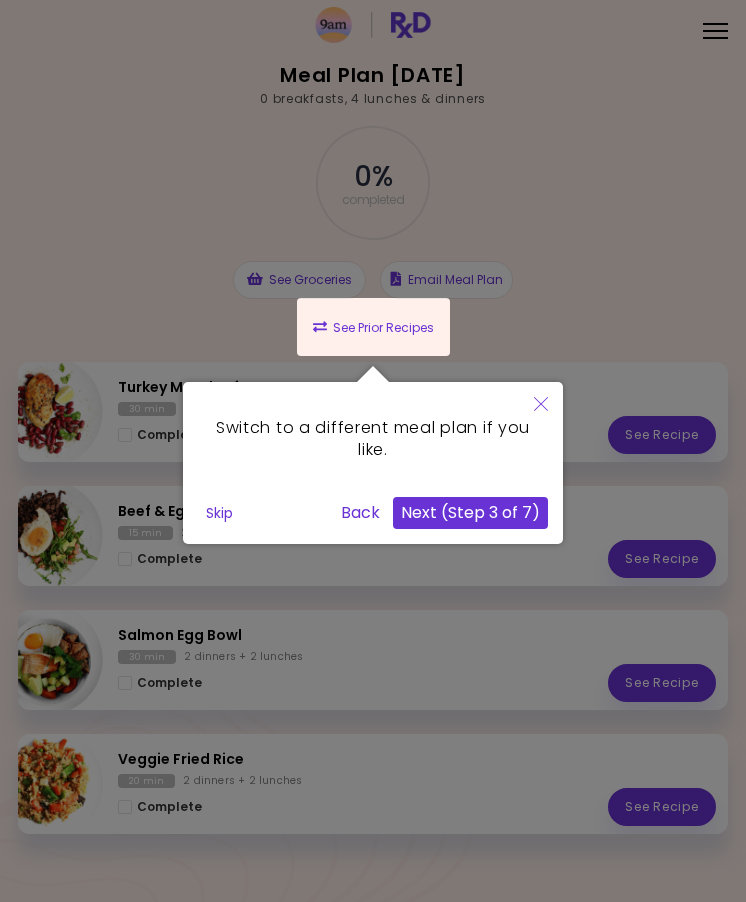 click on "Next (Step 3 of 7)" at bounding box center [470, 513] 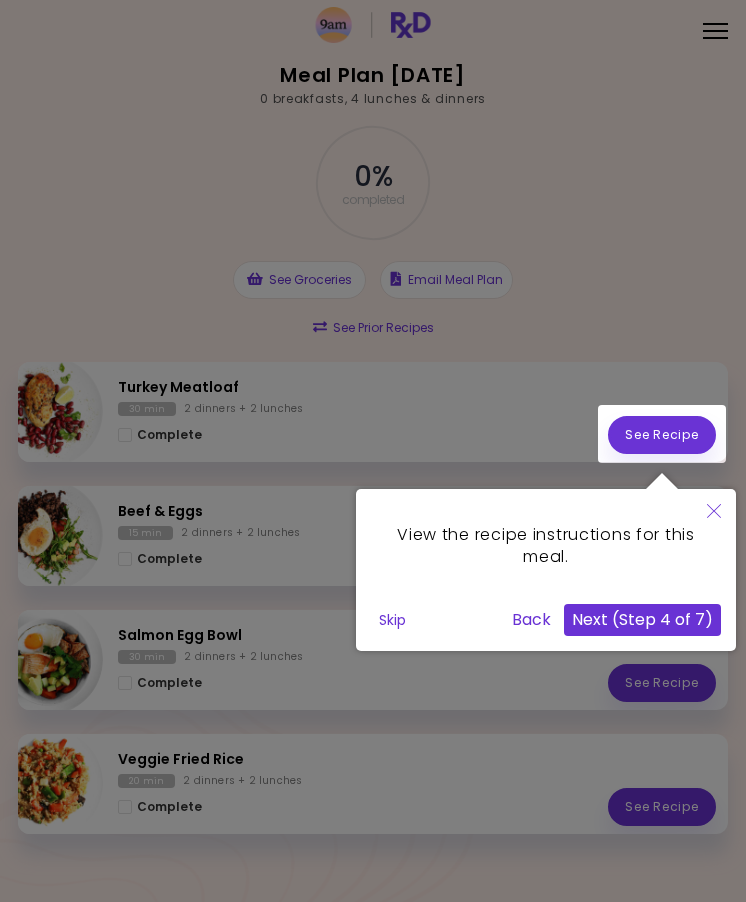 click on "Next (Step 4 of 7)" at bounding box center [642, 620] 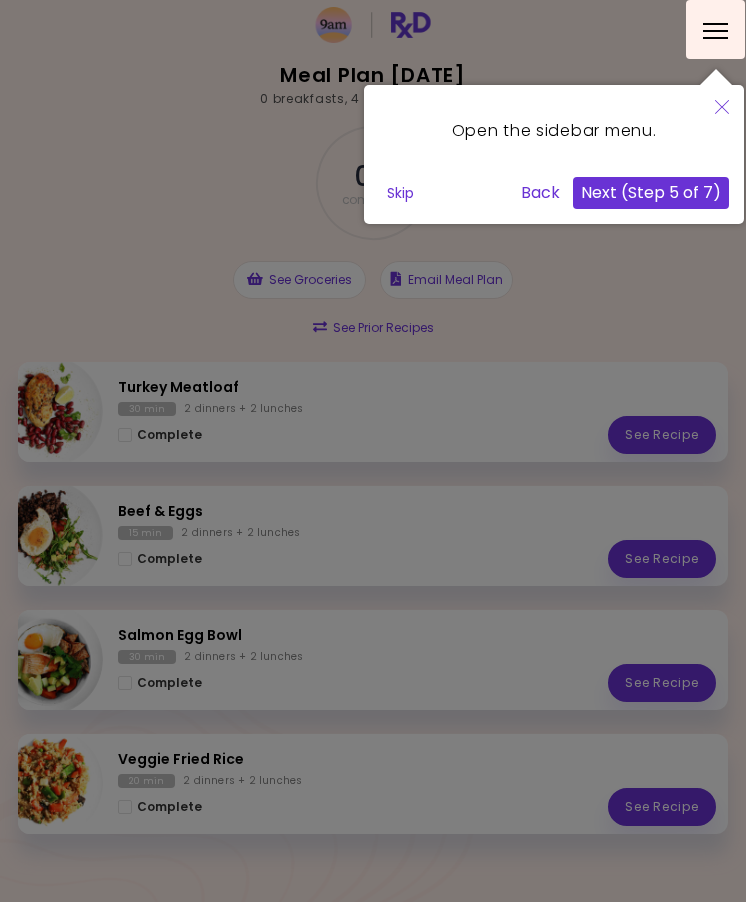 click on "Next (Step 5 of 7)" at bounding box center [651, 193] 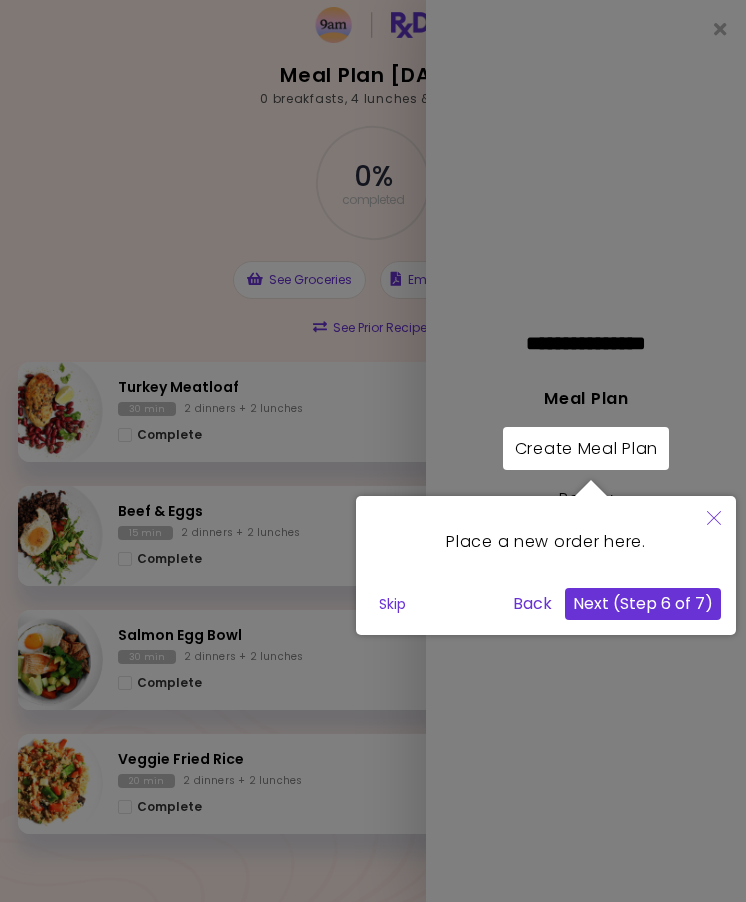 click on "Next (Step 6 of 7)" at bounding box center (643, 604) 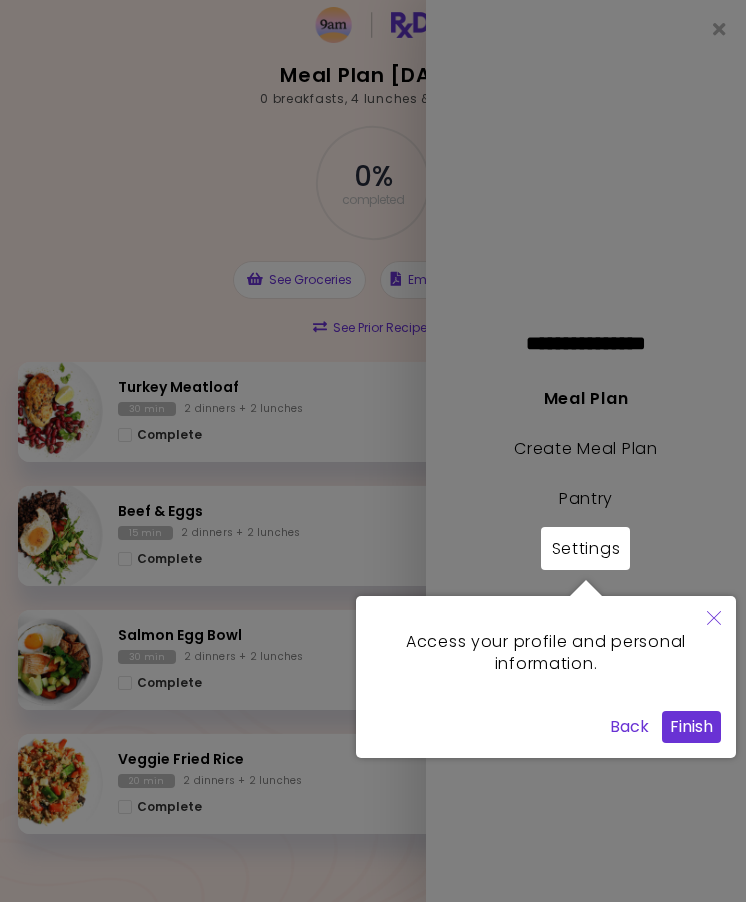 click on "Finish" at bounding box center [691, 727] 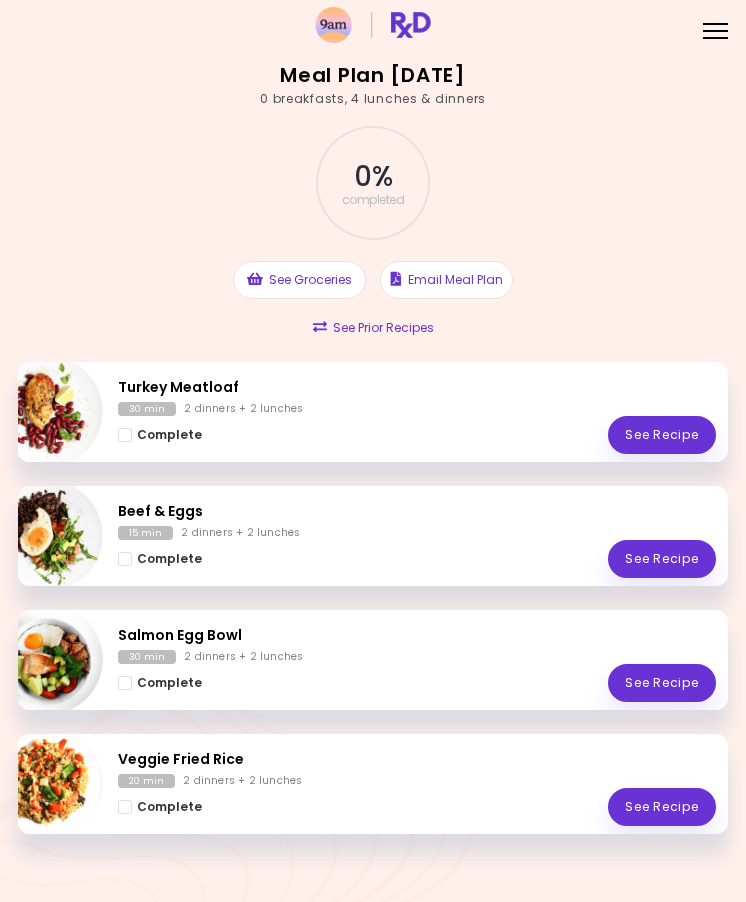scroll, scrollTop: 0, scrollLeft: 0, axis: both 